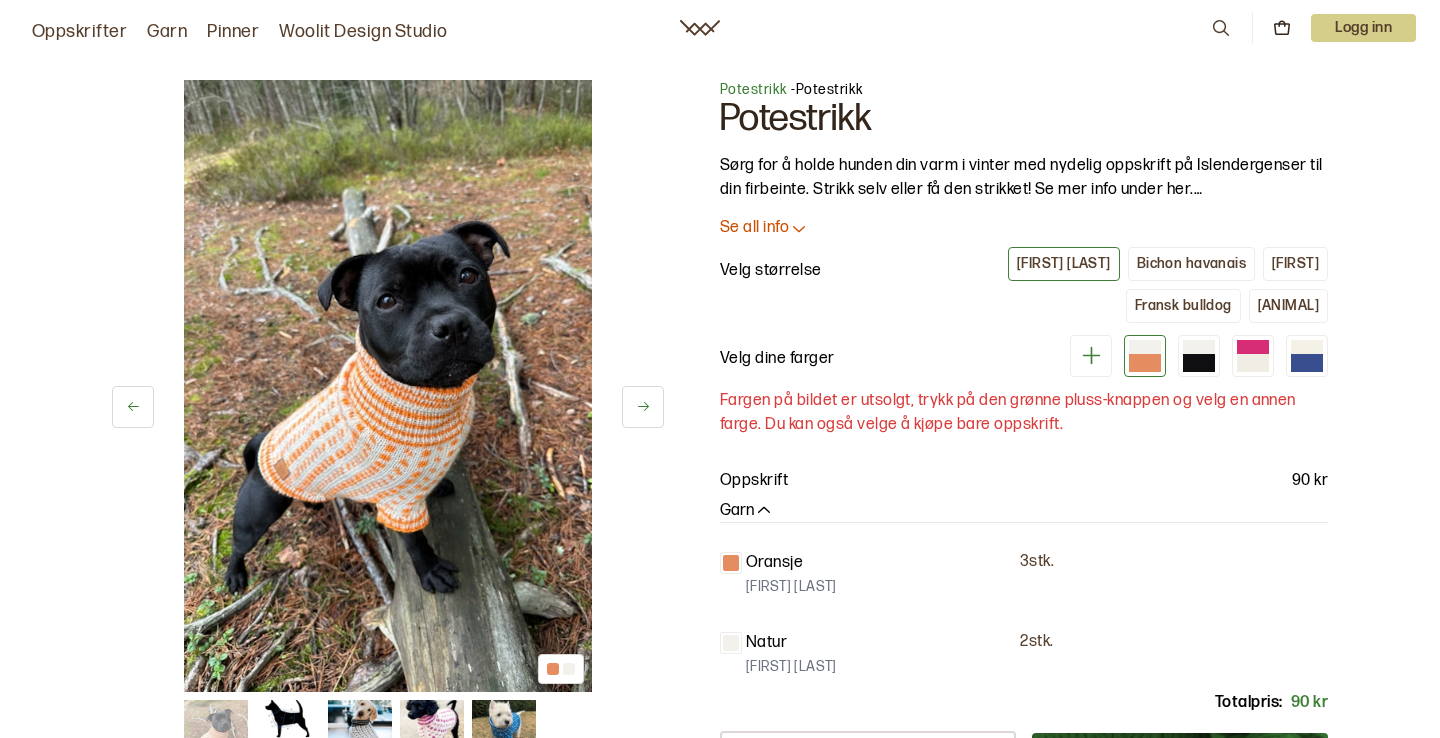 scroll, scrollTop: 0, scrollLeft: 0, axis: both 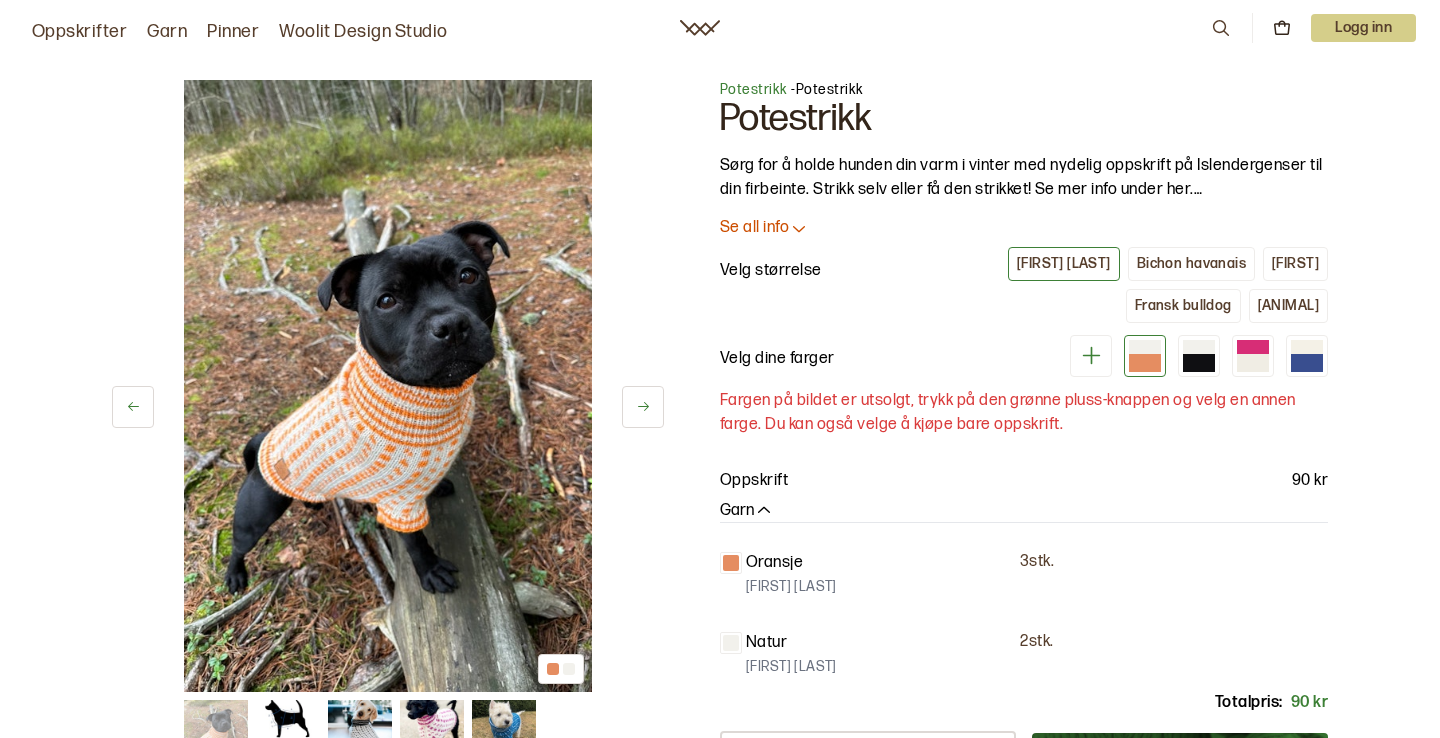 click 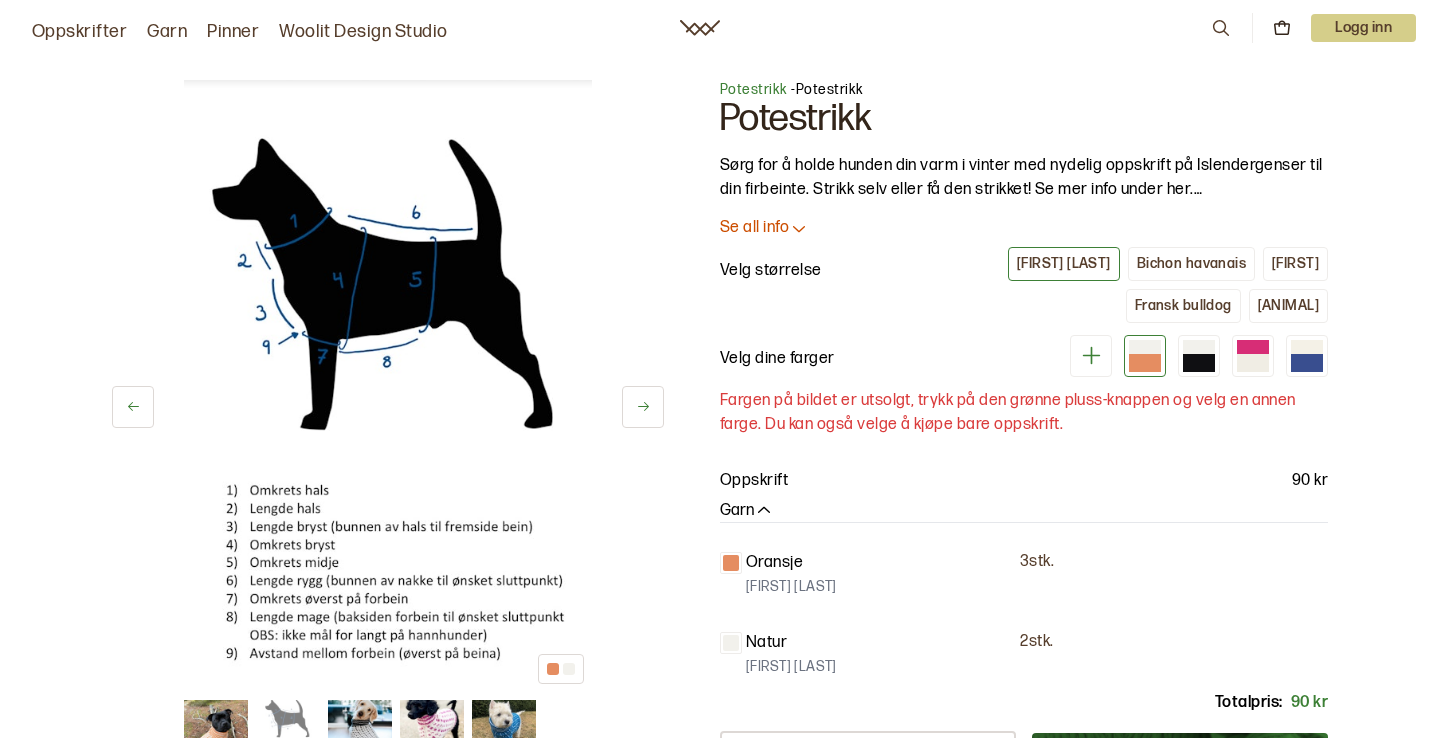 click 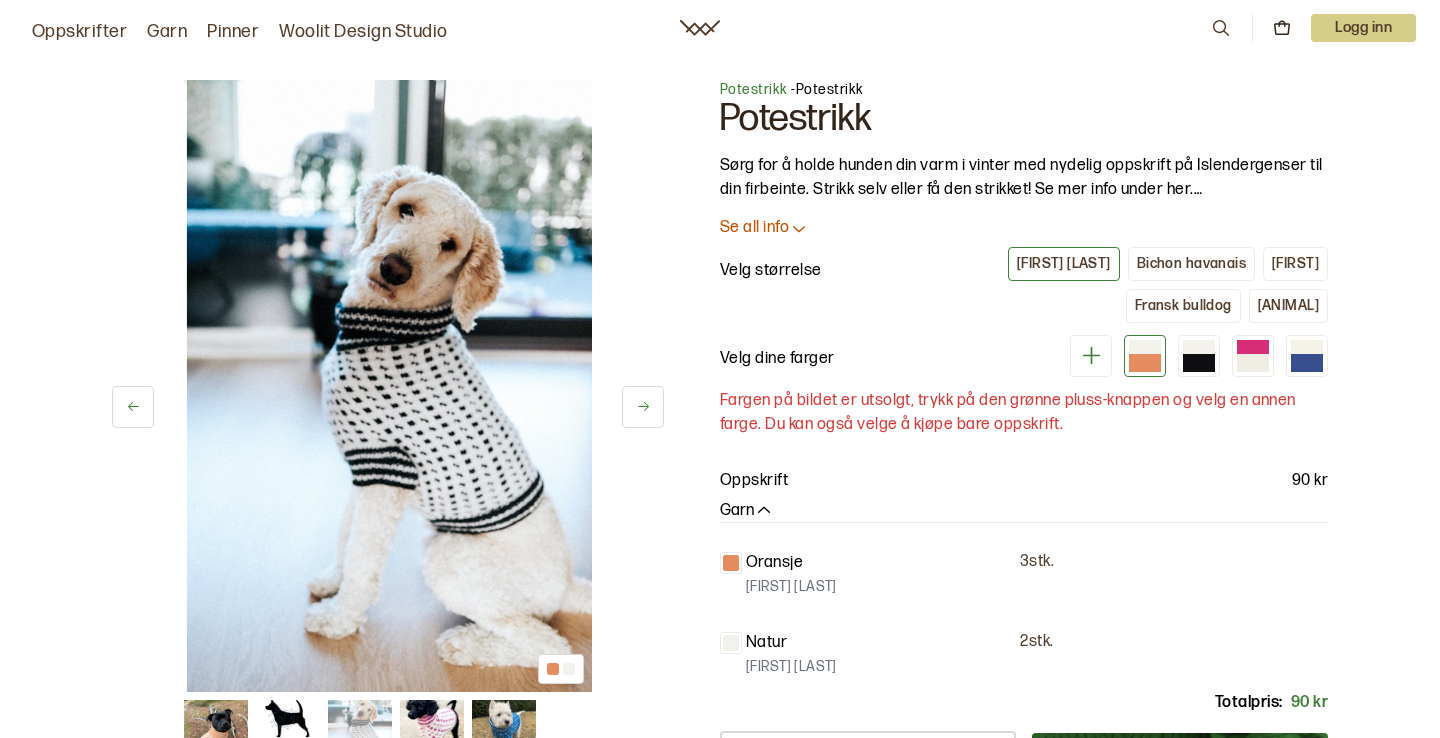 click 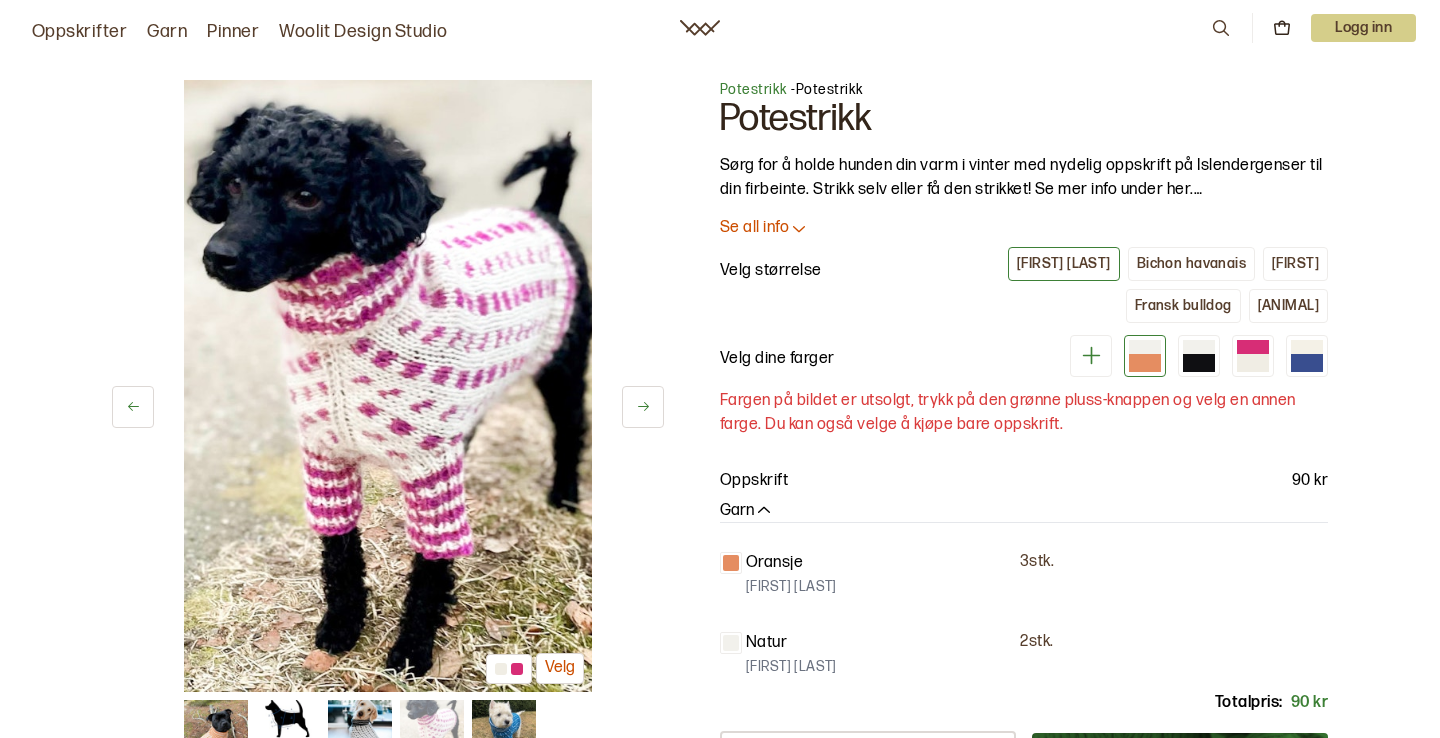 click 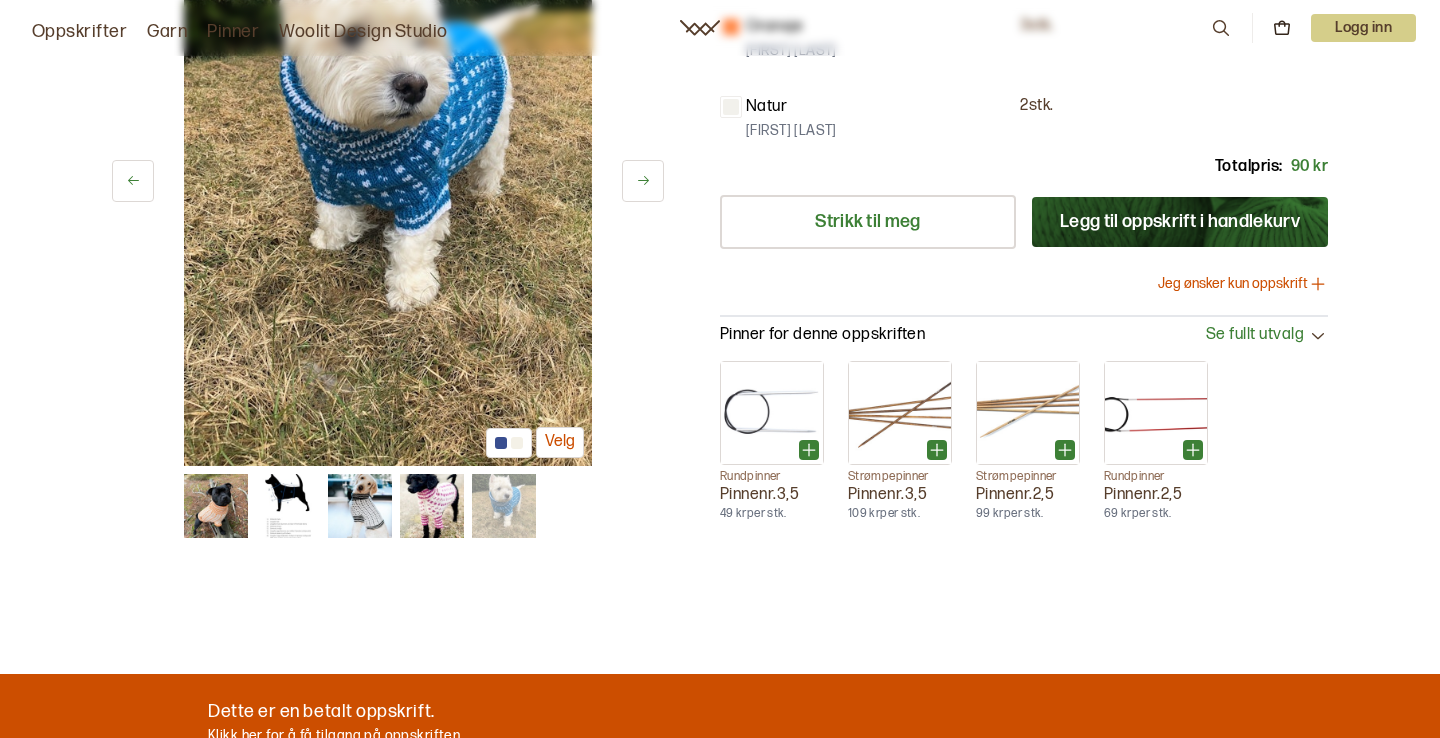 scroll, scrollTop: 0, scrollLeft: 0, axis: both 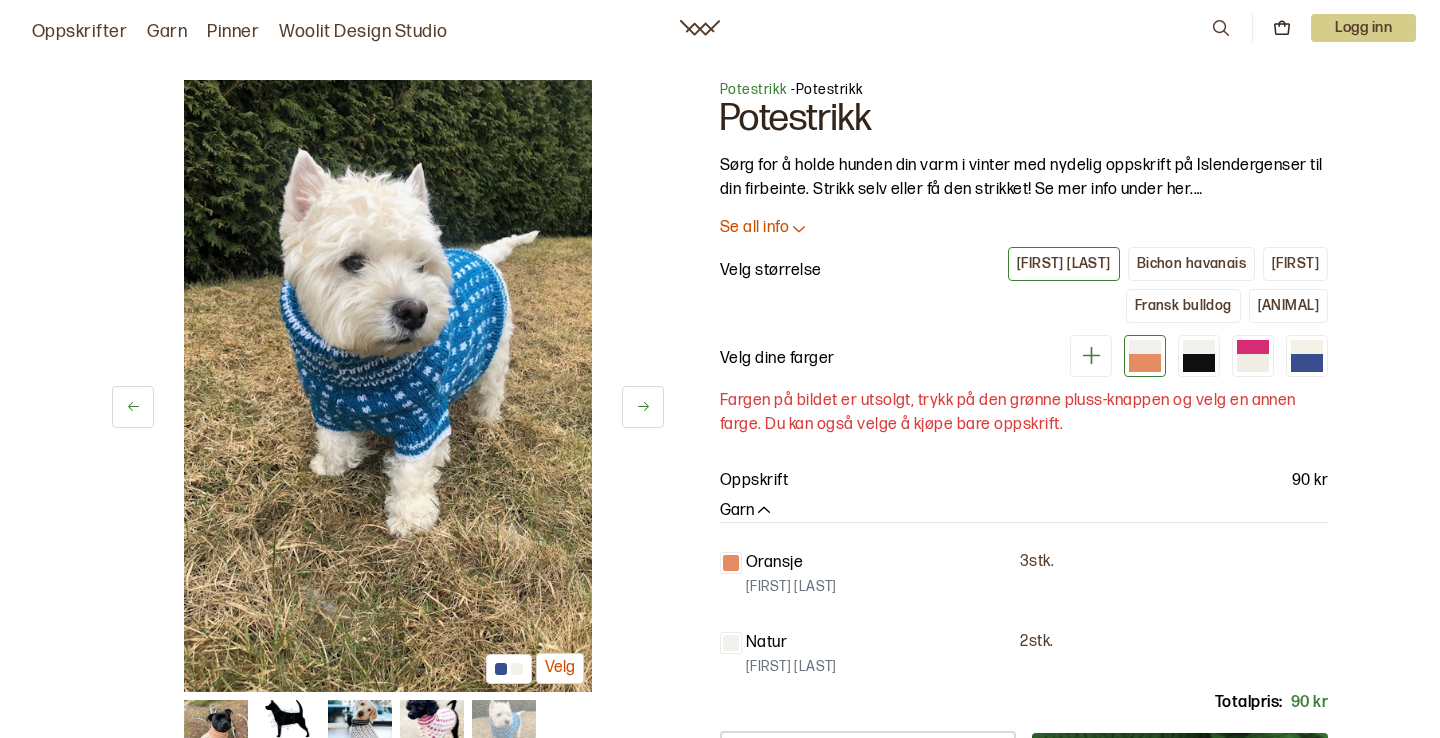 click on "Oppskrifter" at bounding box center (79, 32) 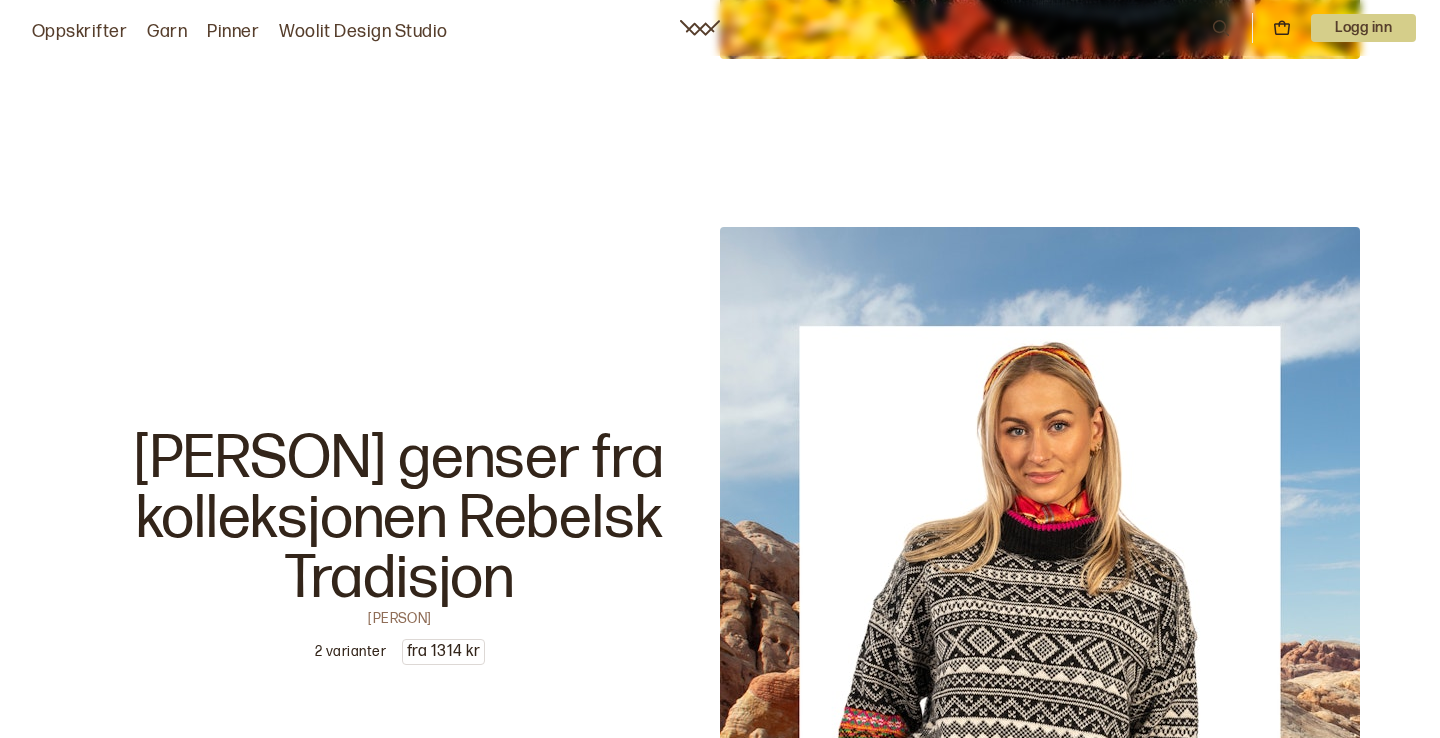 scroll, scrollTop: 20864, scrollLeft: 0, axis: vertical 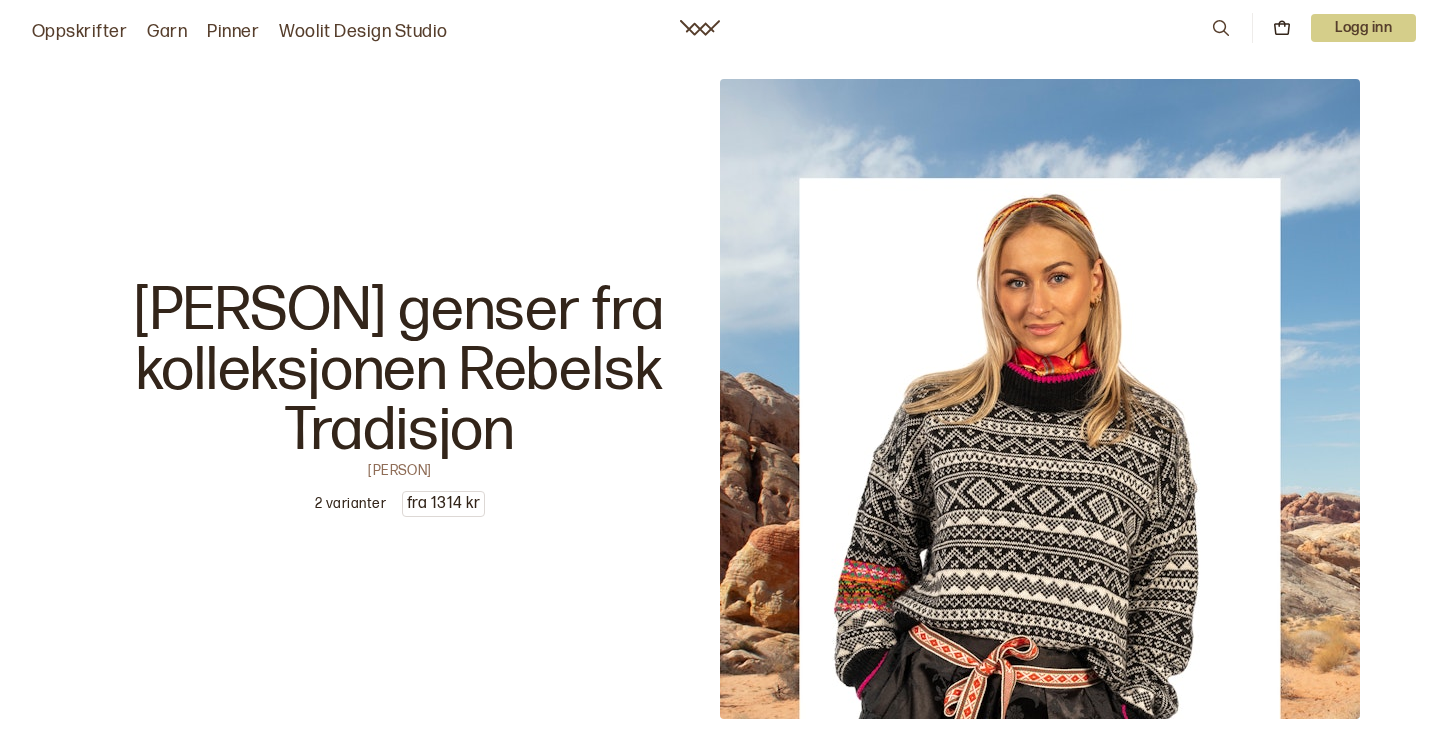 click 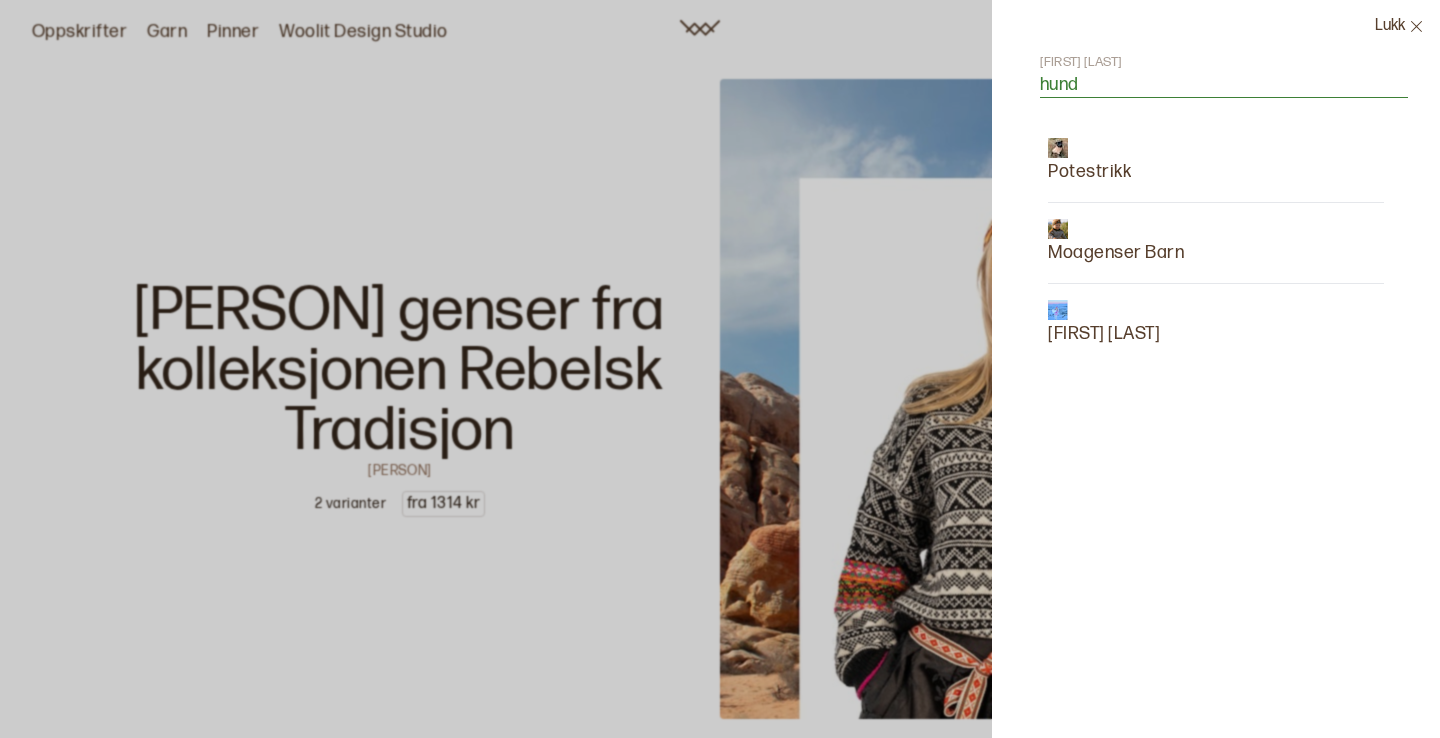 type on "hund" 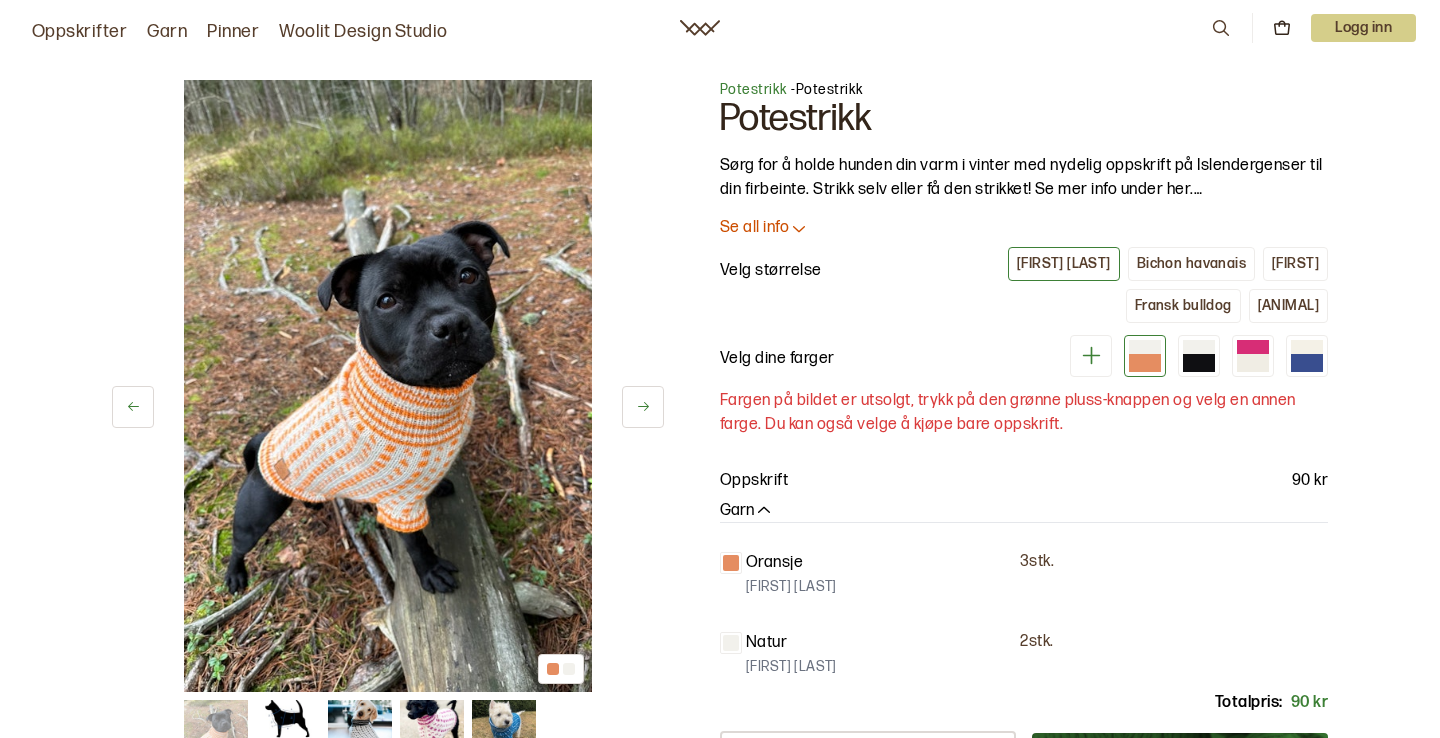 scroll, scrollTop: 46, scrollLeft: 0, axis: vertical 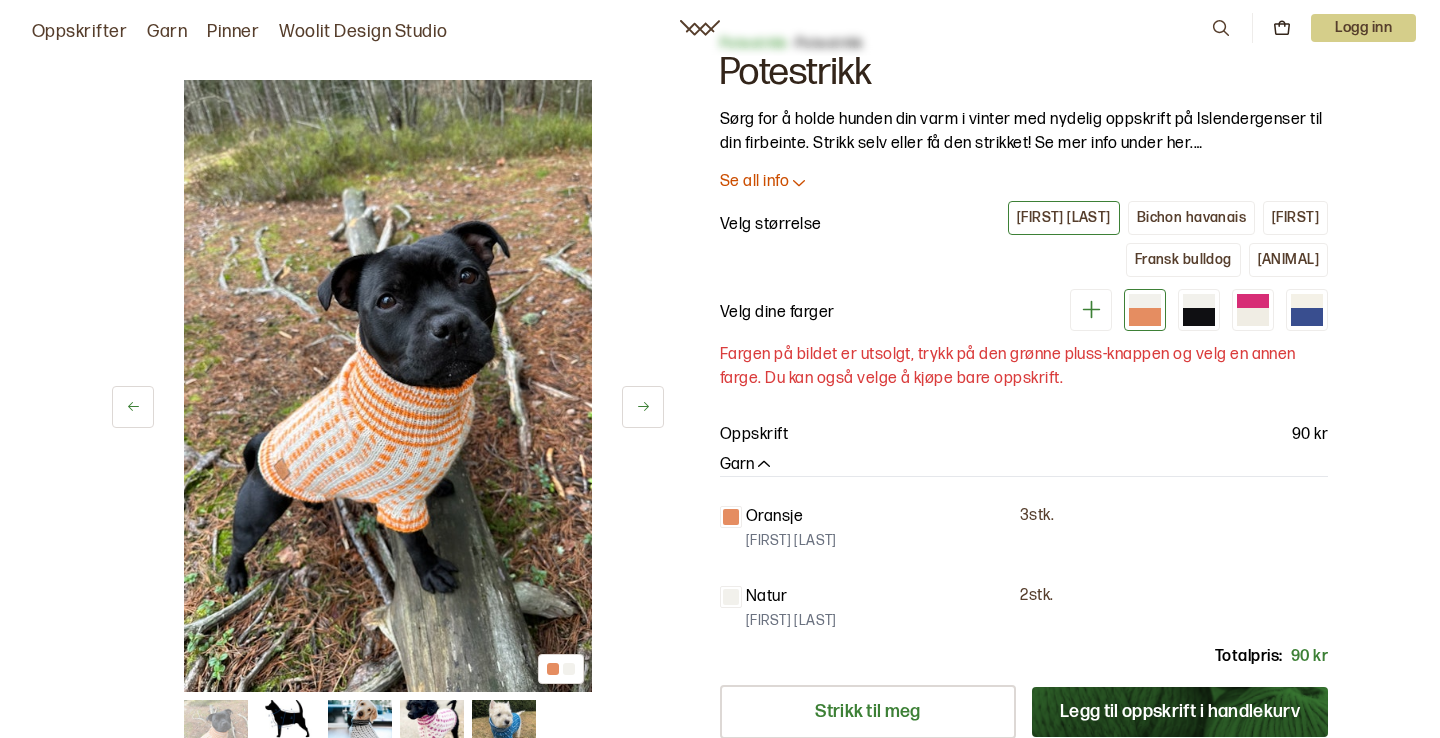 click 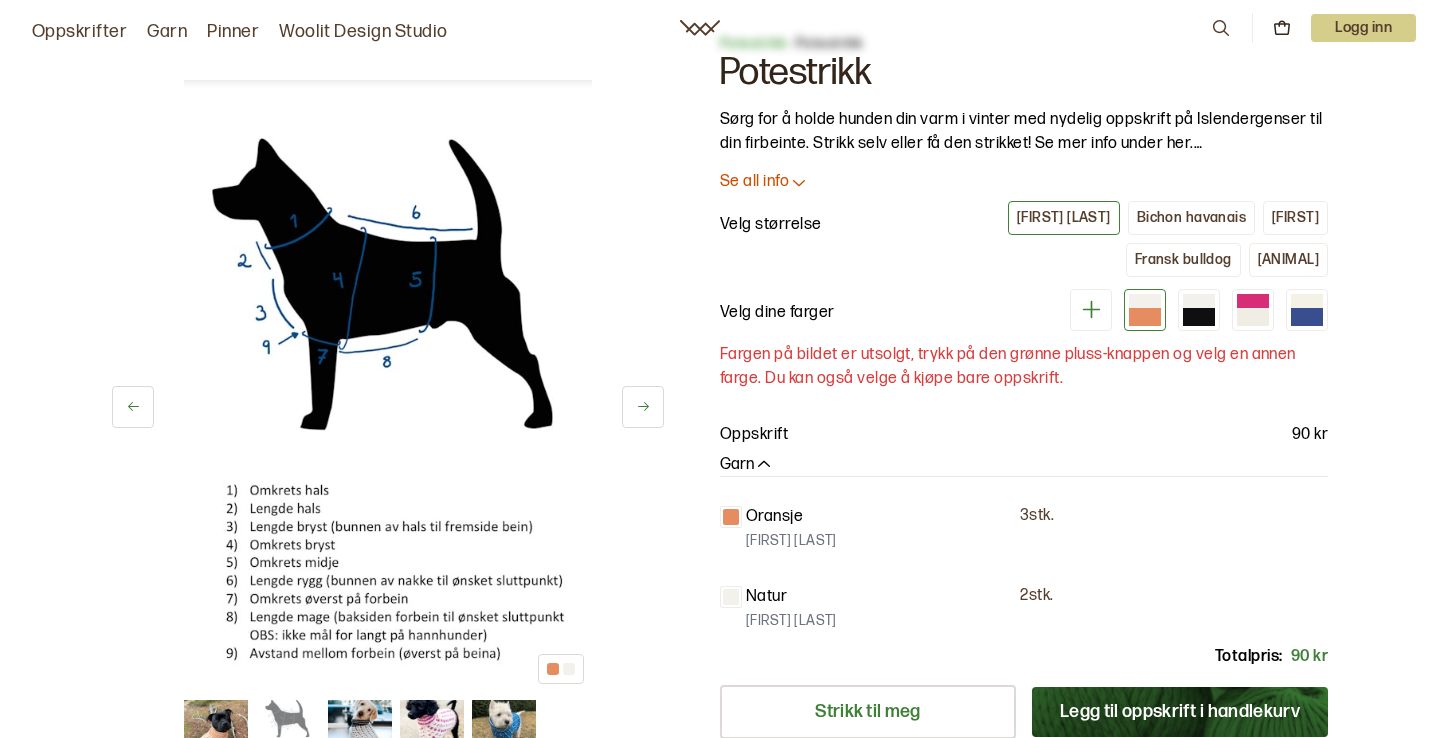 scroll, scrollTop: 72, scrollLeft: 0, axis: vertical 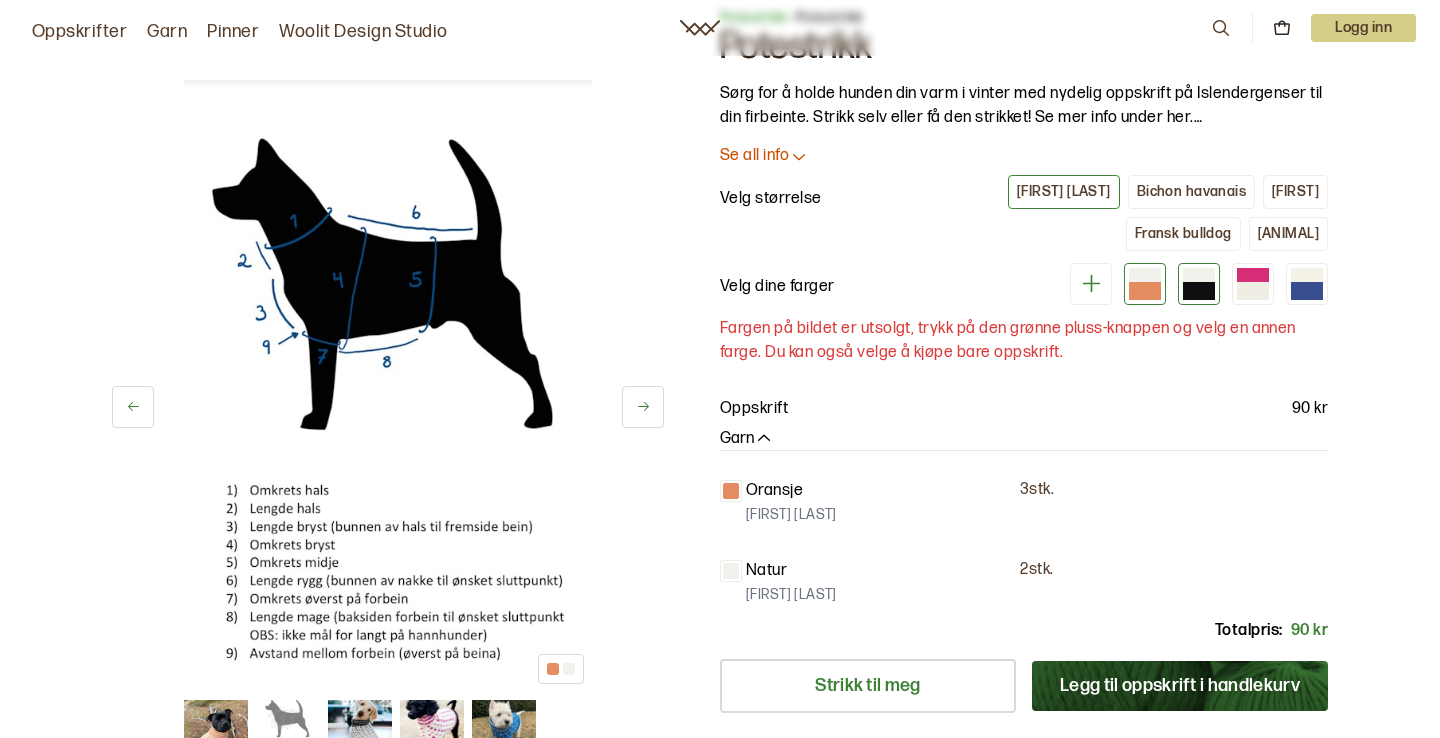click at bounding box center [1199, 291] 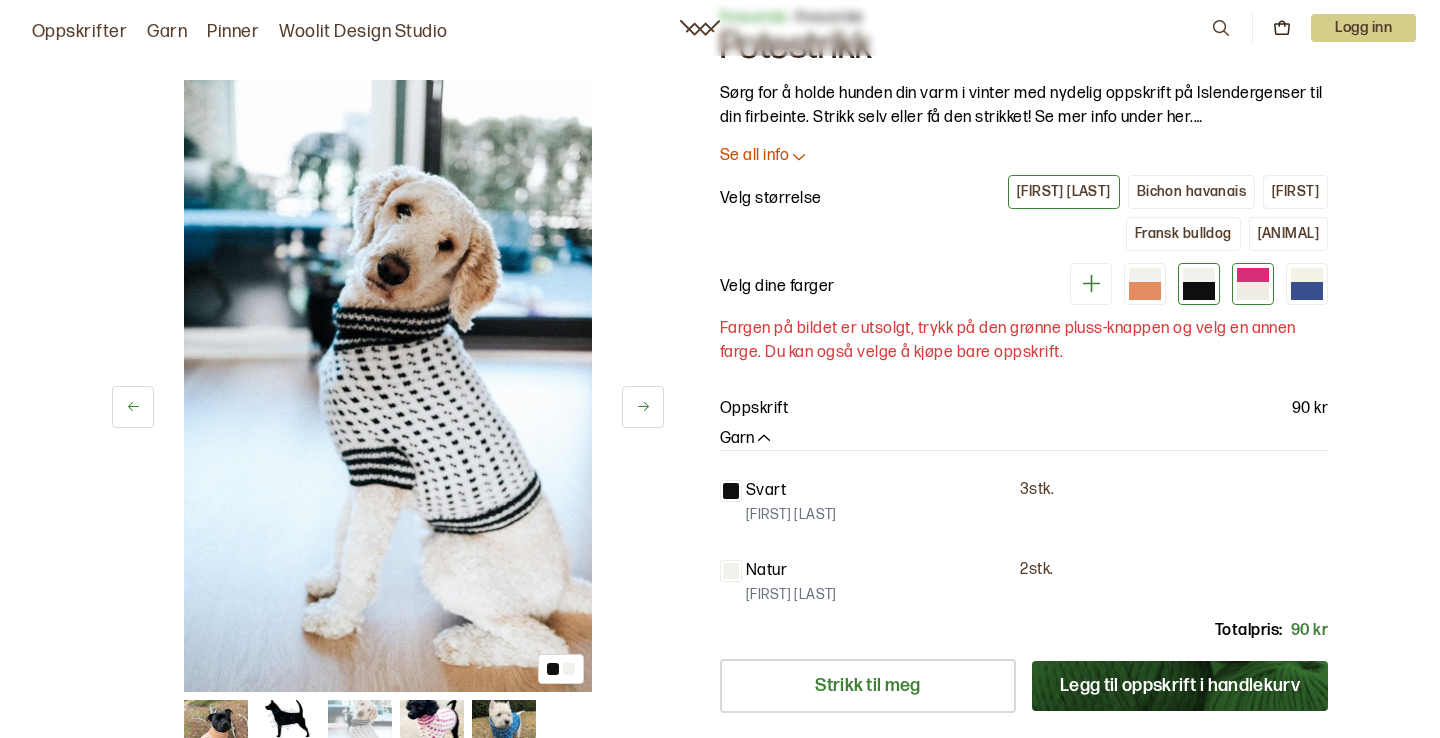 click at bounding box center [1253, 291] 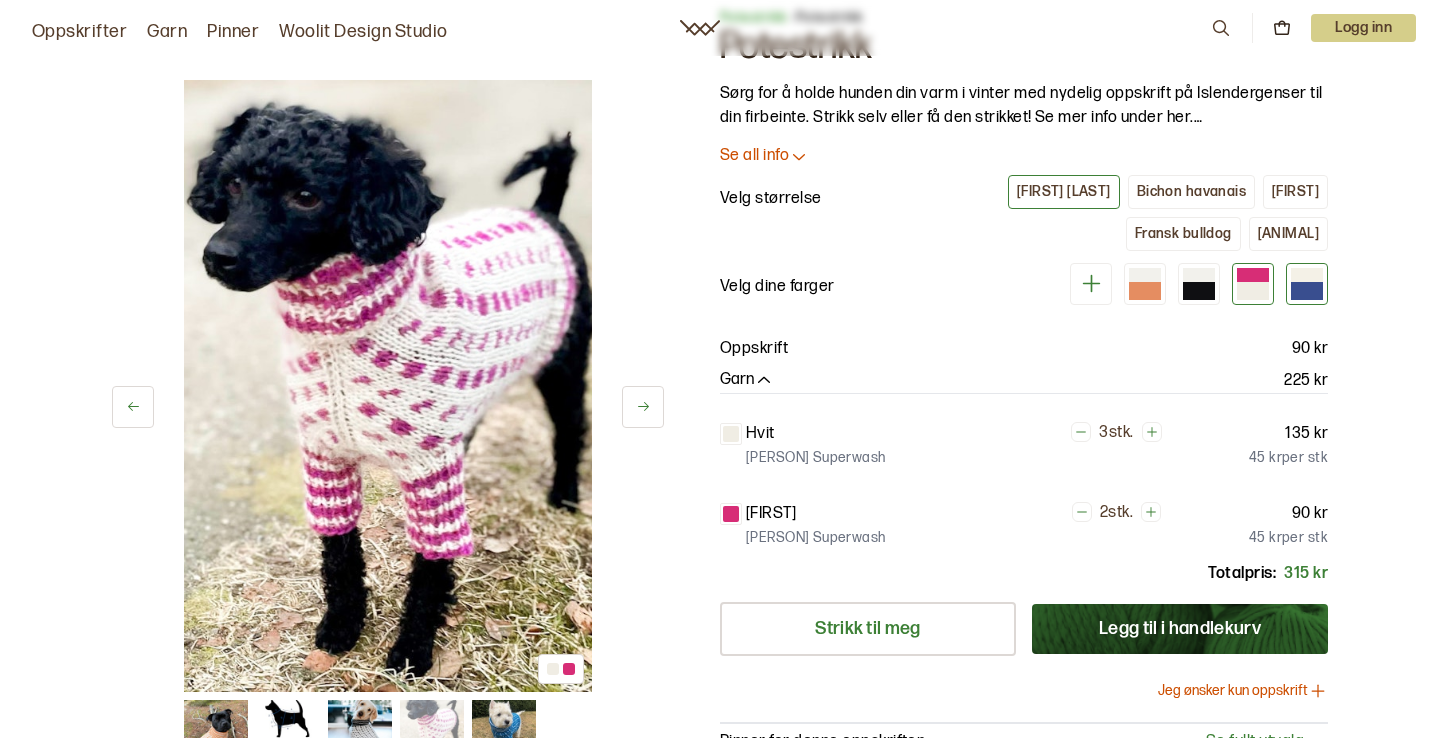click at bounding box center [1307, 291] 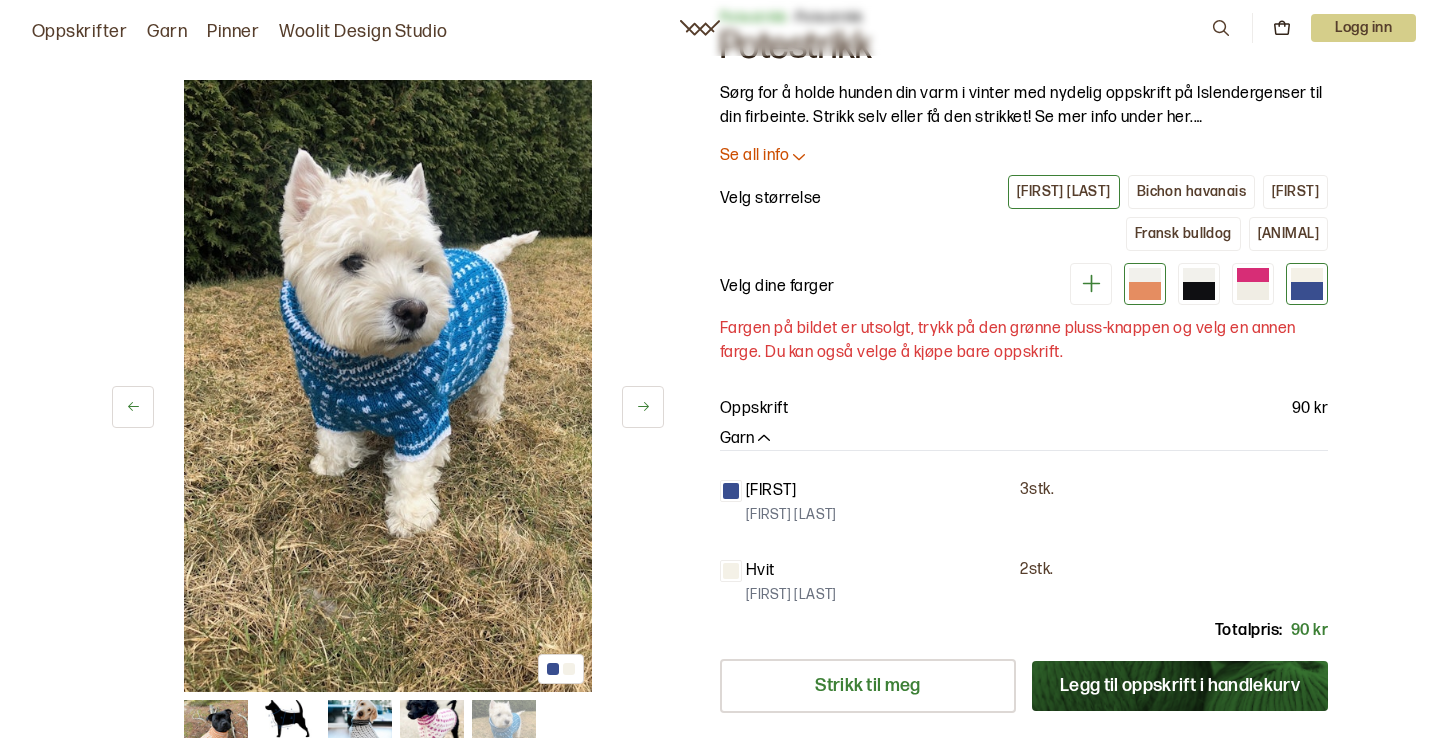 click at bounding box center [1145, 291] 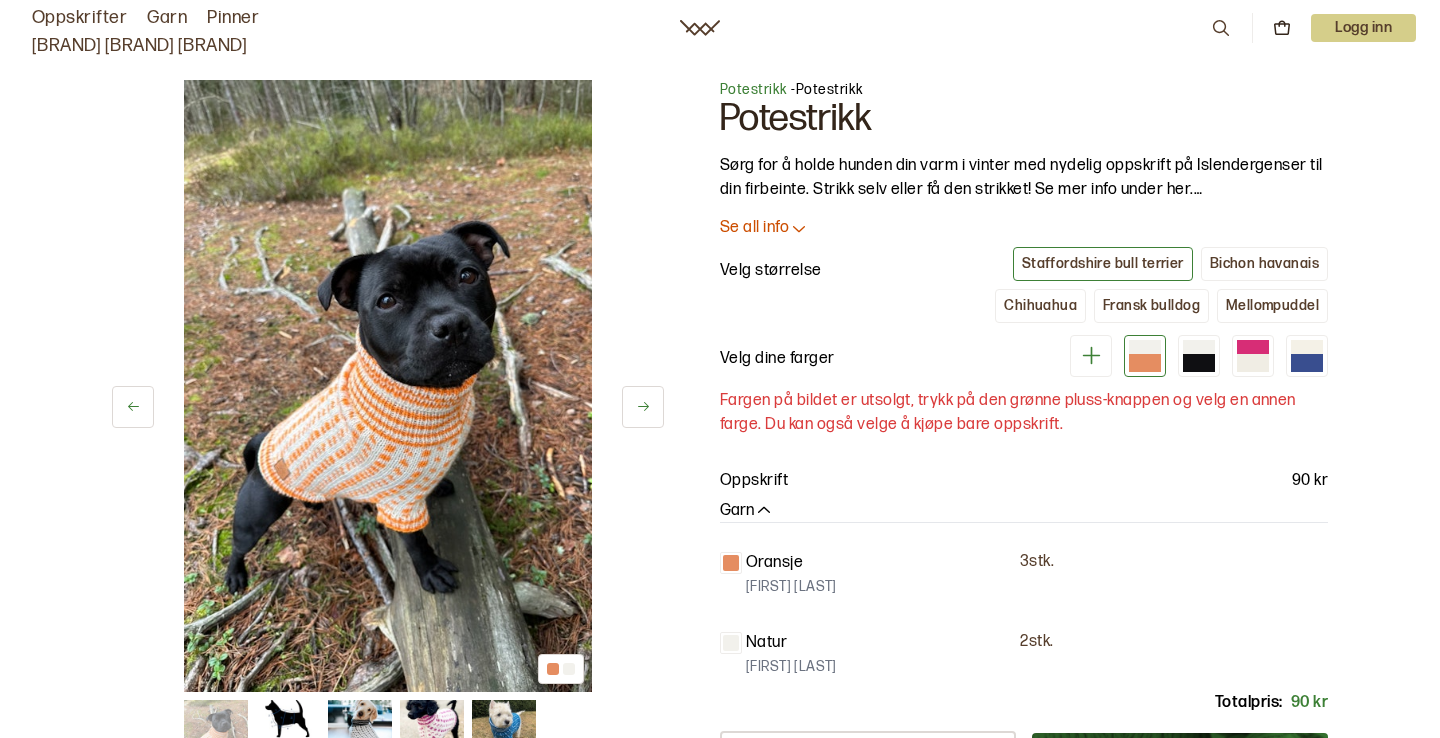 scroll, scrollTop: 72, scrollLeft: 0, axis: vertical 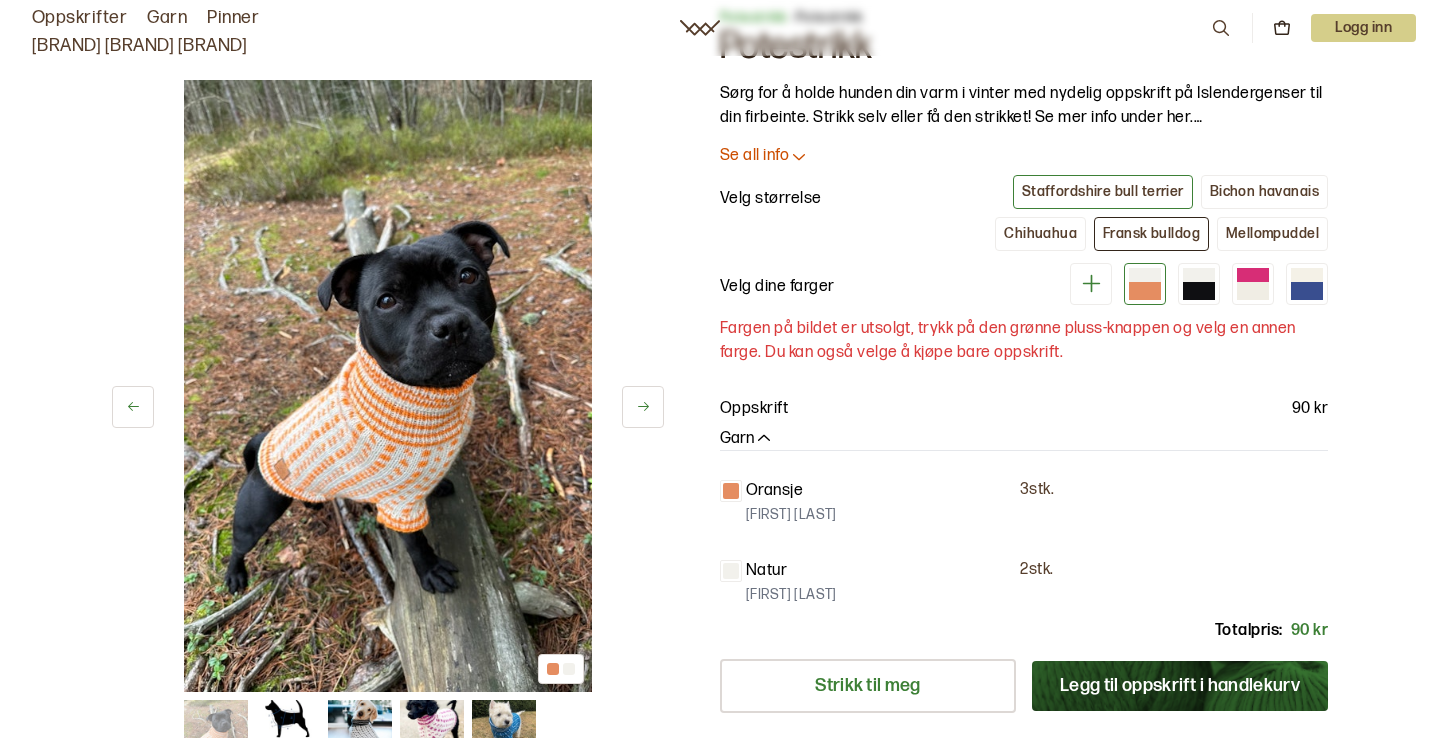click on "Fransk bulldog" at bounding box center (1151, 234) 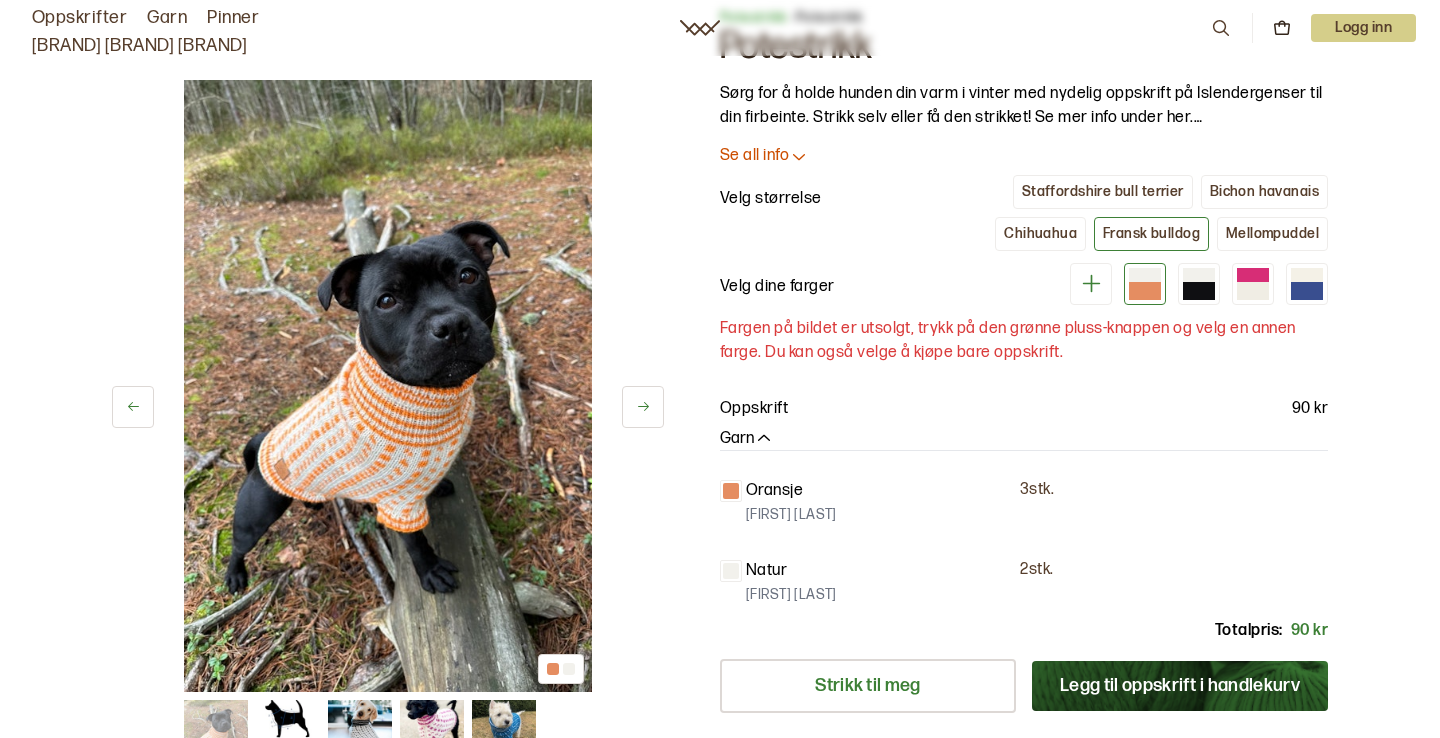 click 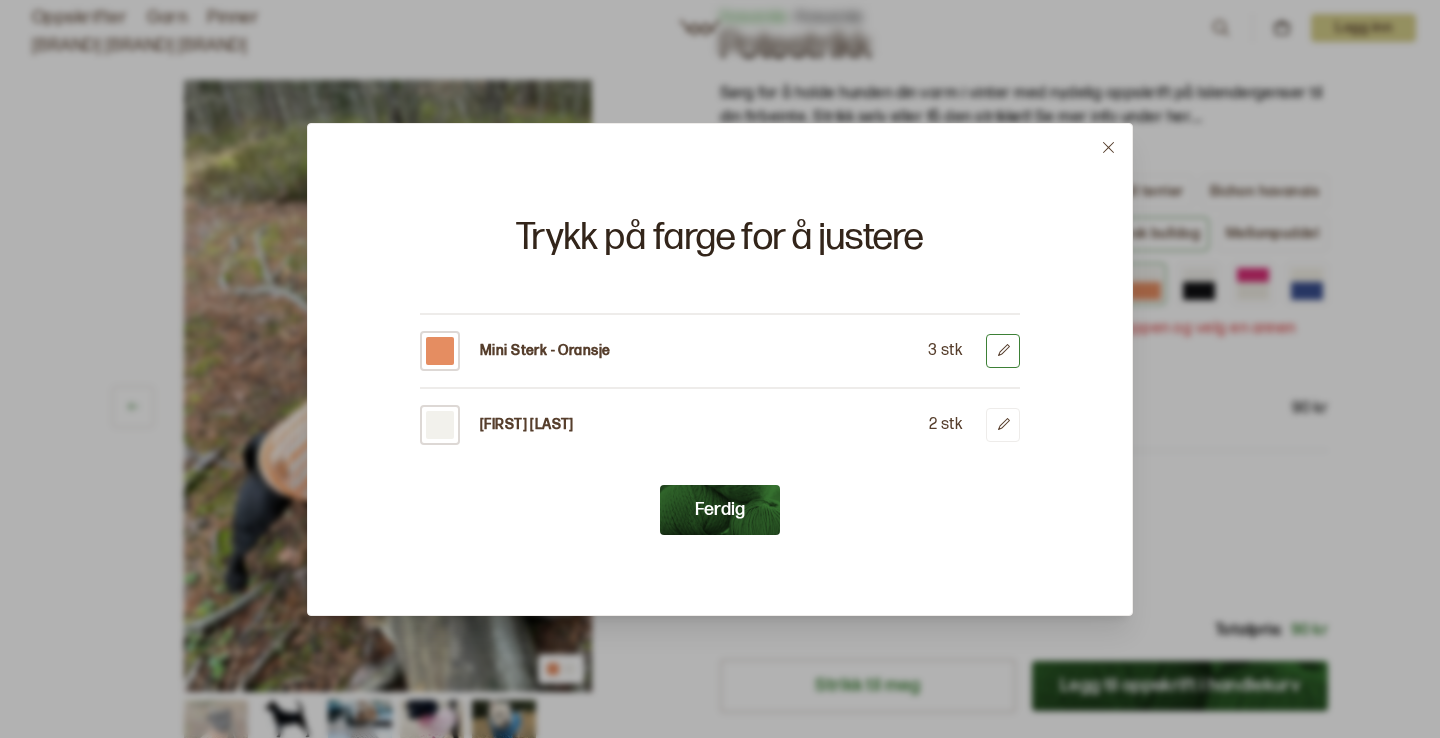 click 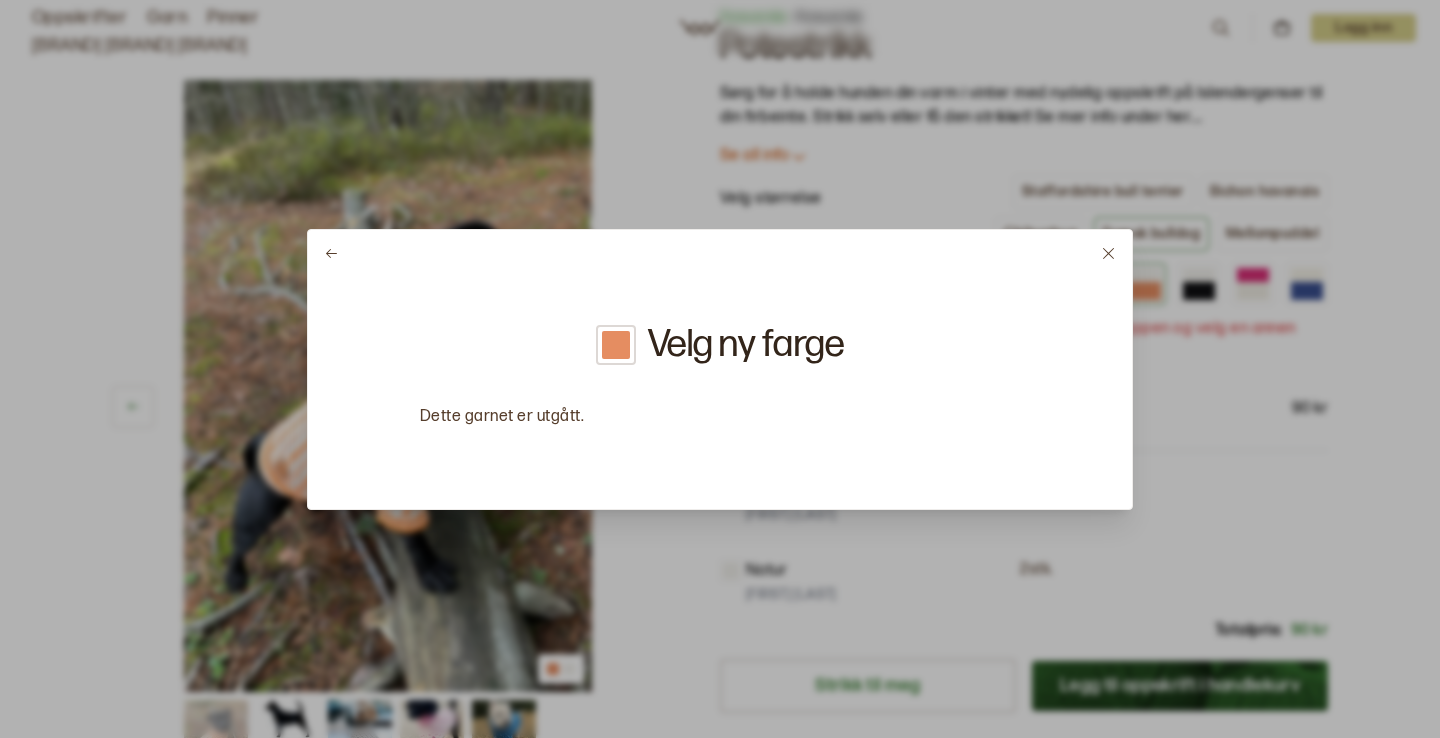 click at bounding box center (616, 345) 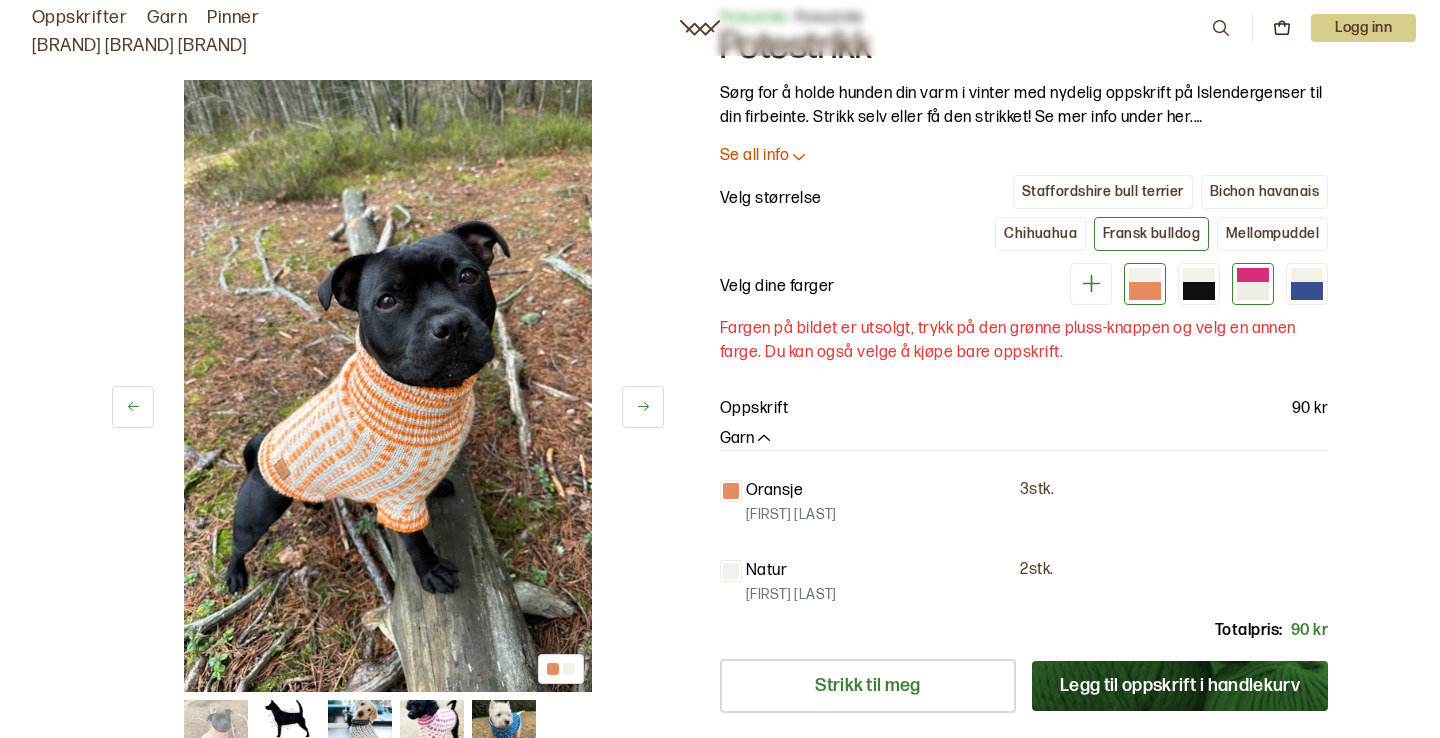 click at bounding box center [1253, 275] 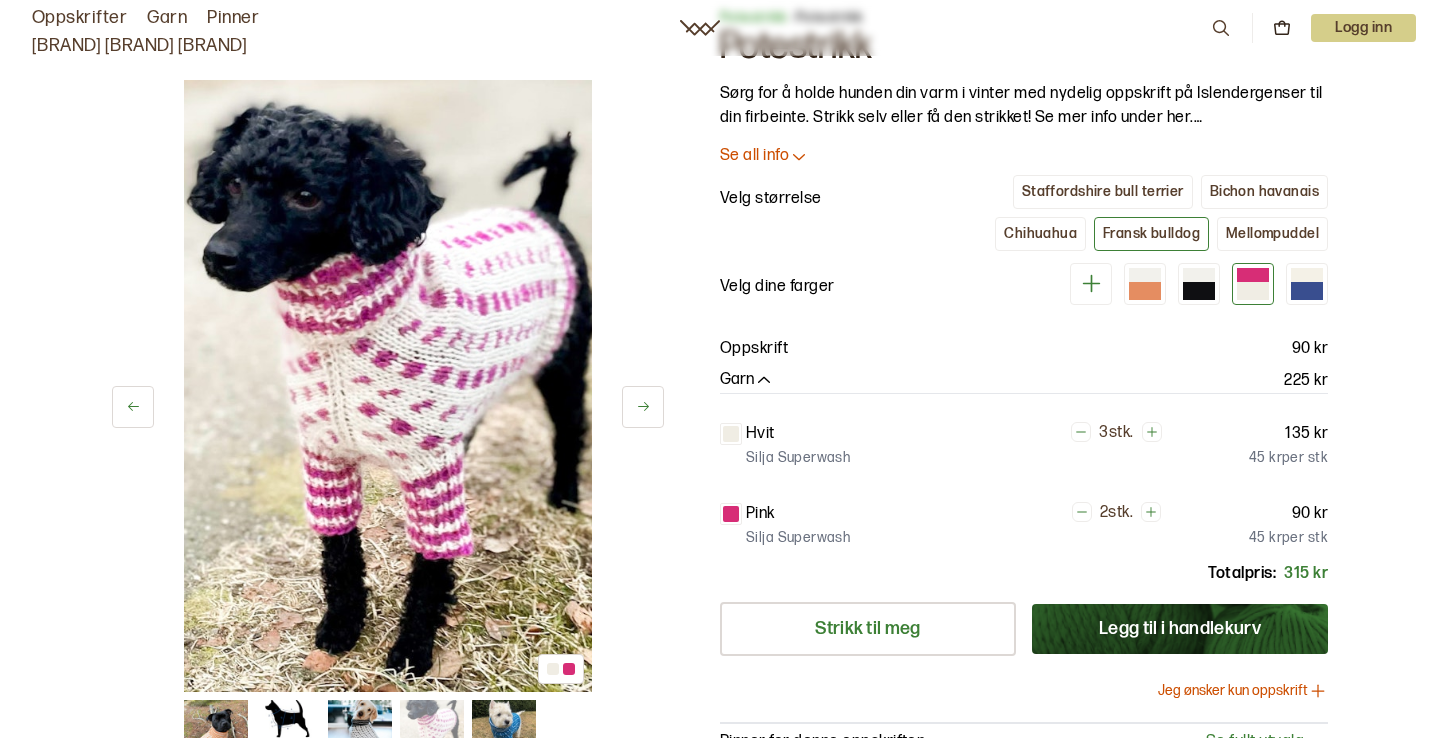 click 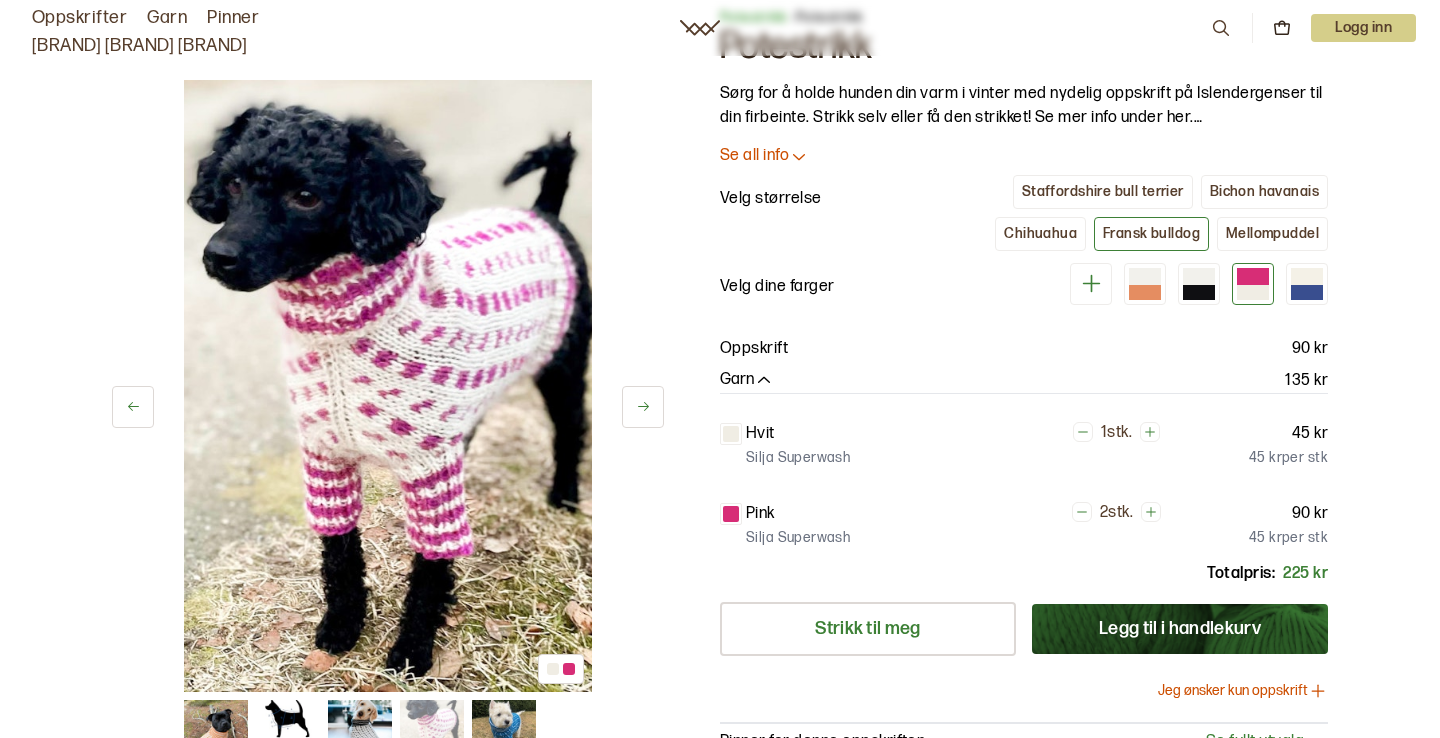 click 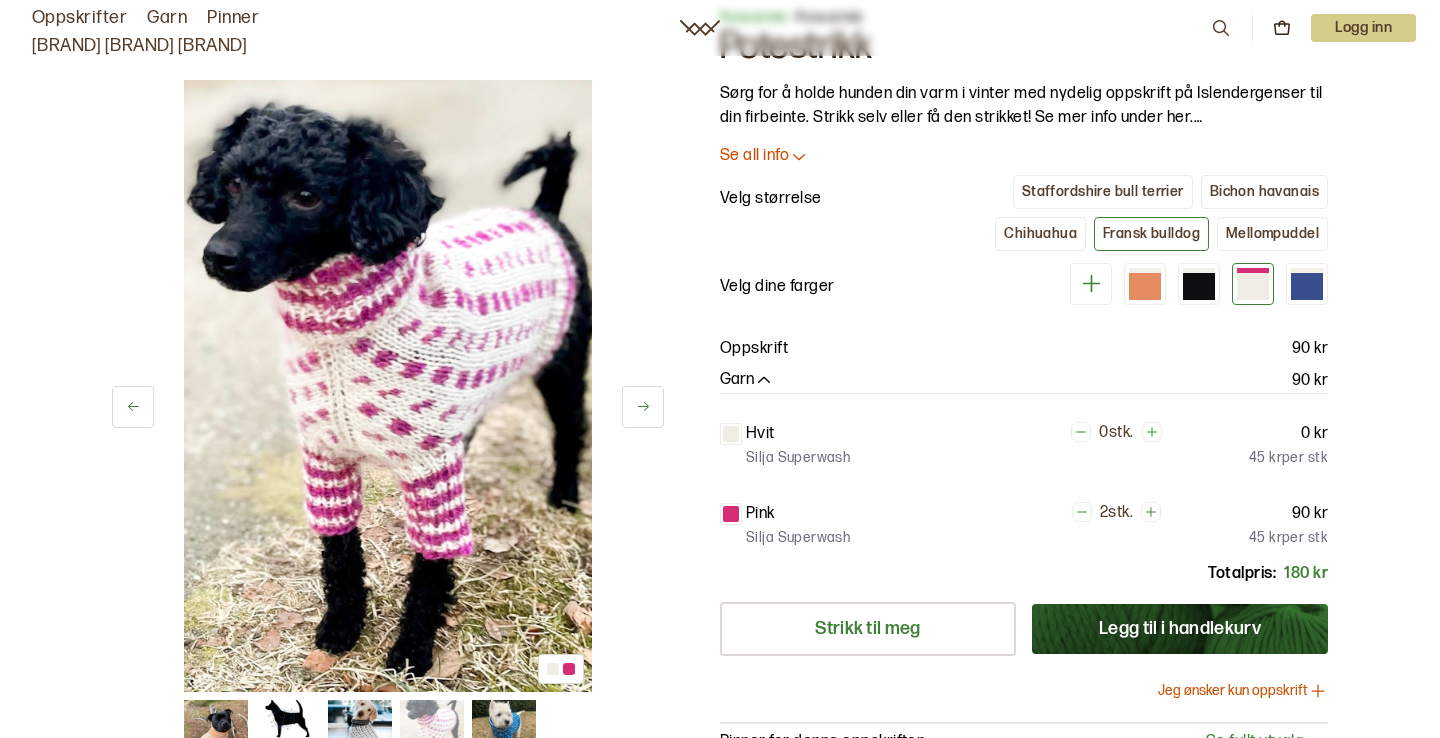 click 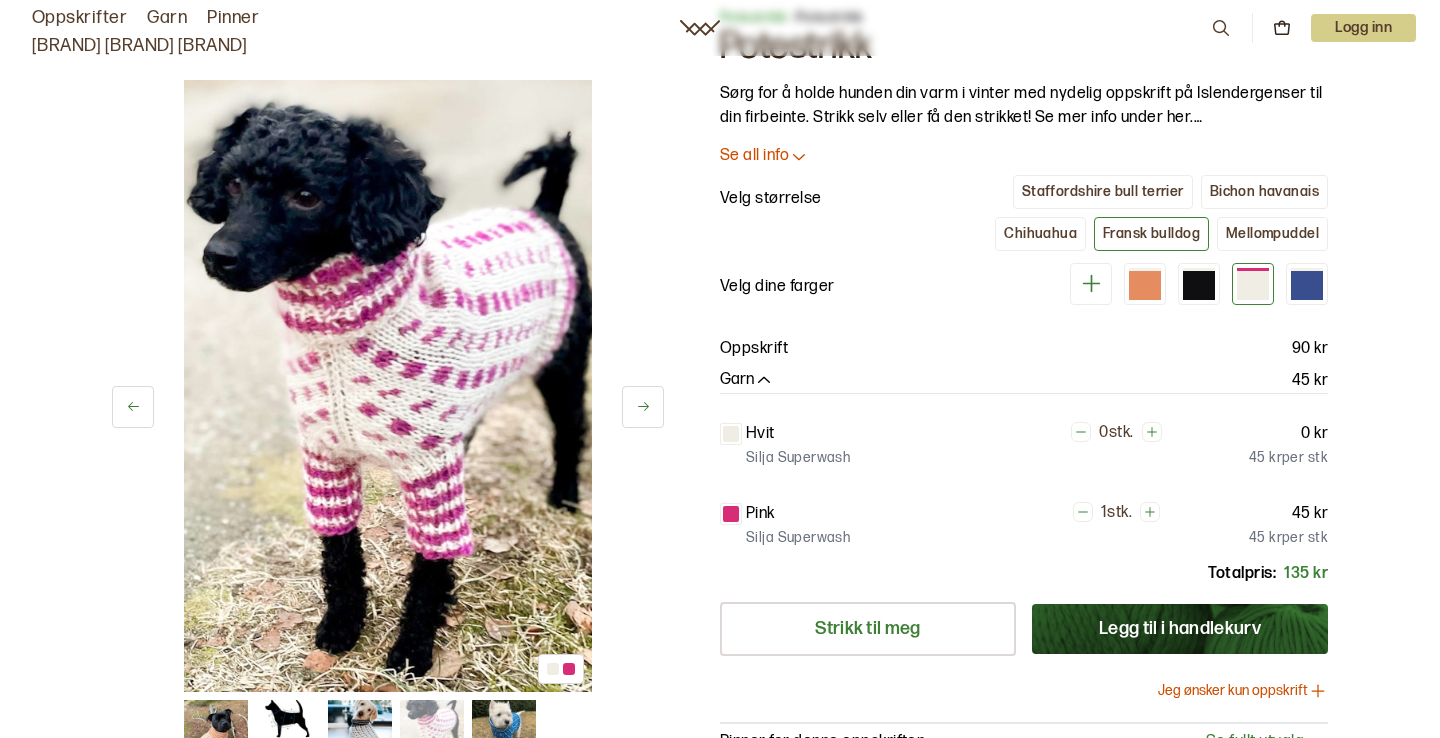 click 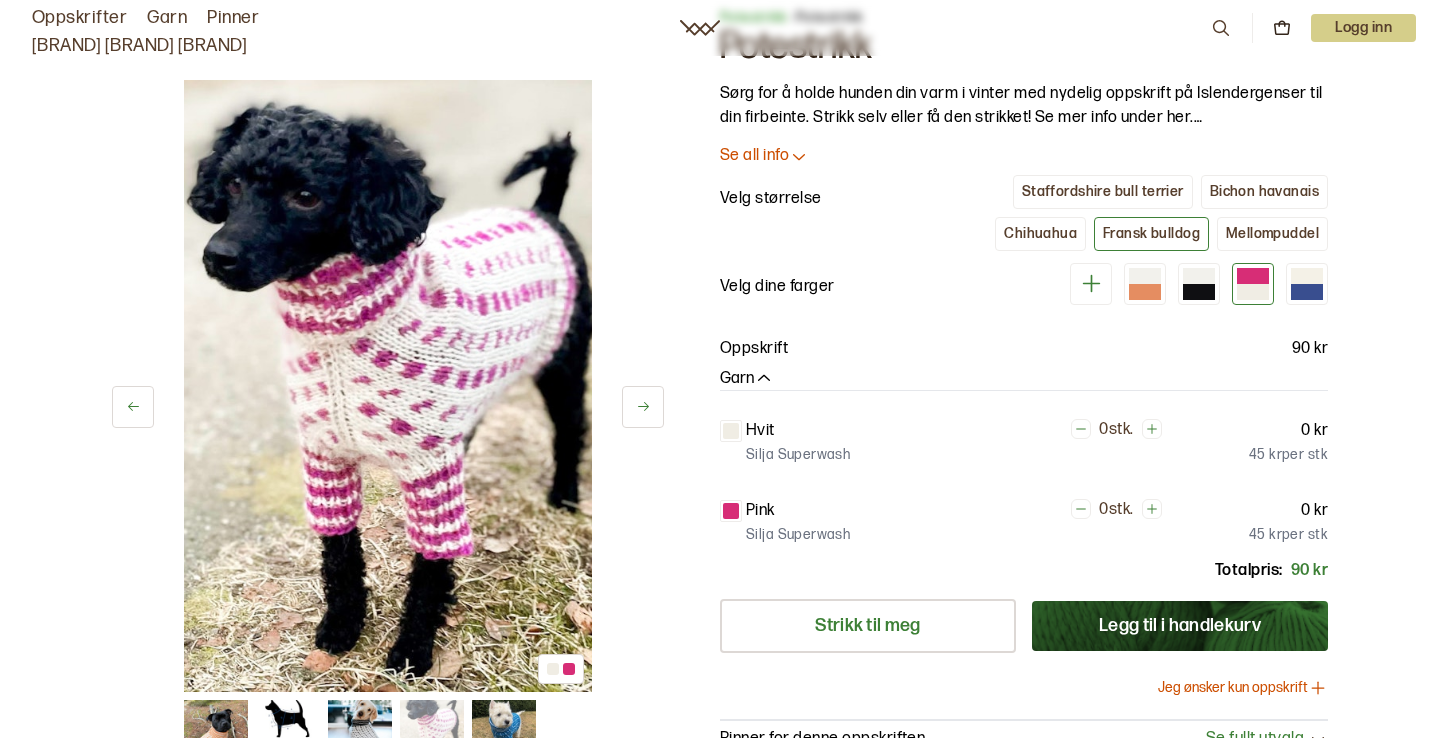 click 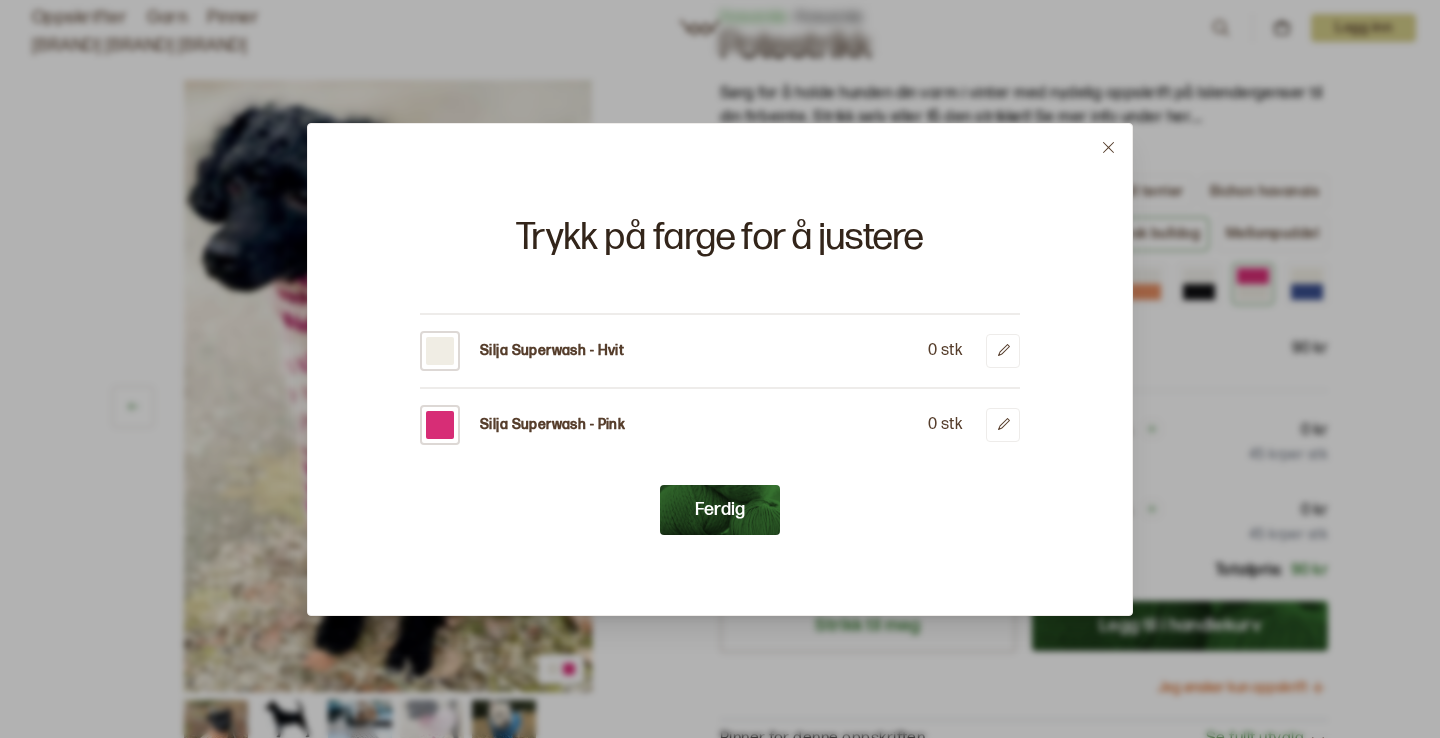 click on "Silja Superwash - Hvit" at bounding box center [552, 351] 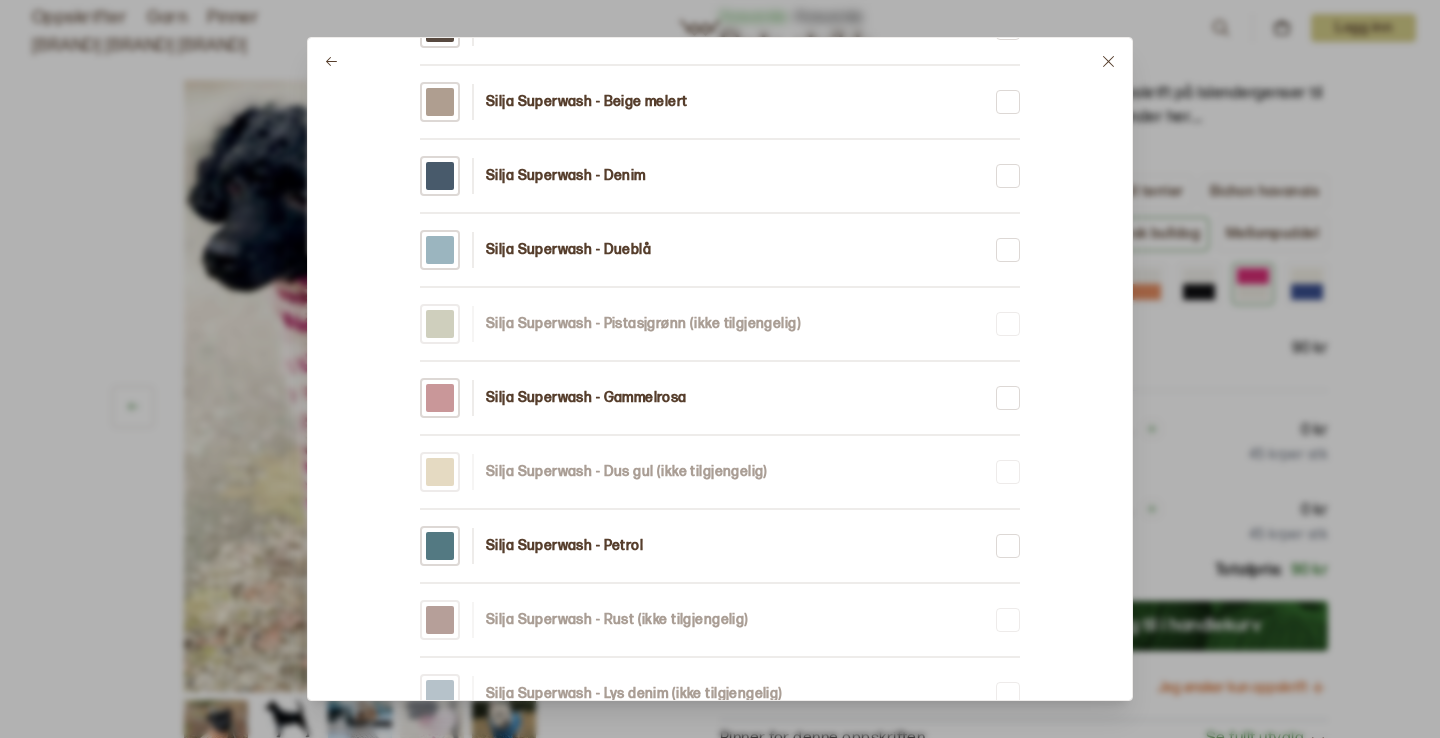 scroll, scrollTop: 1097, scrollLeft: 0, axis: vertical 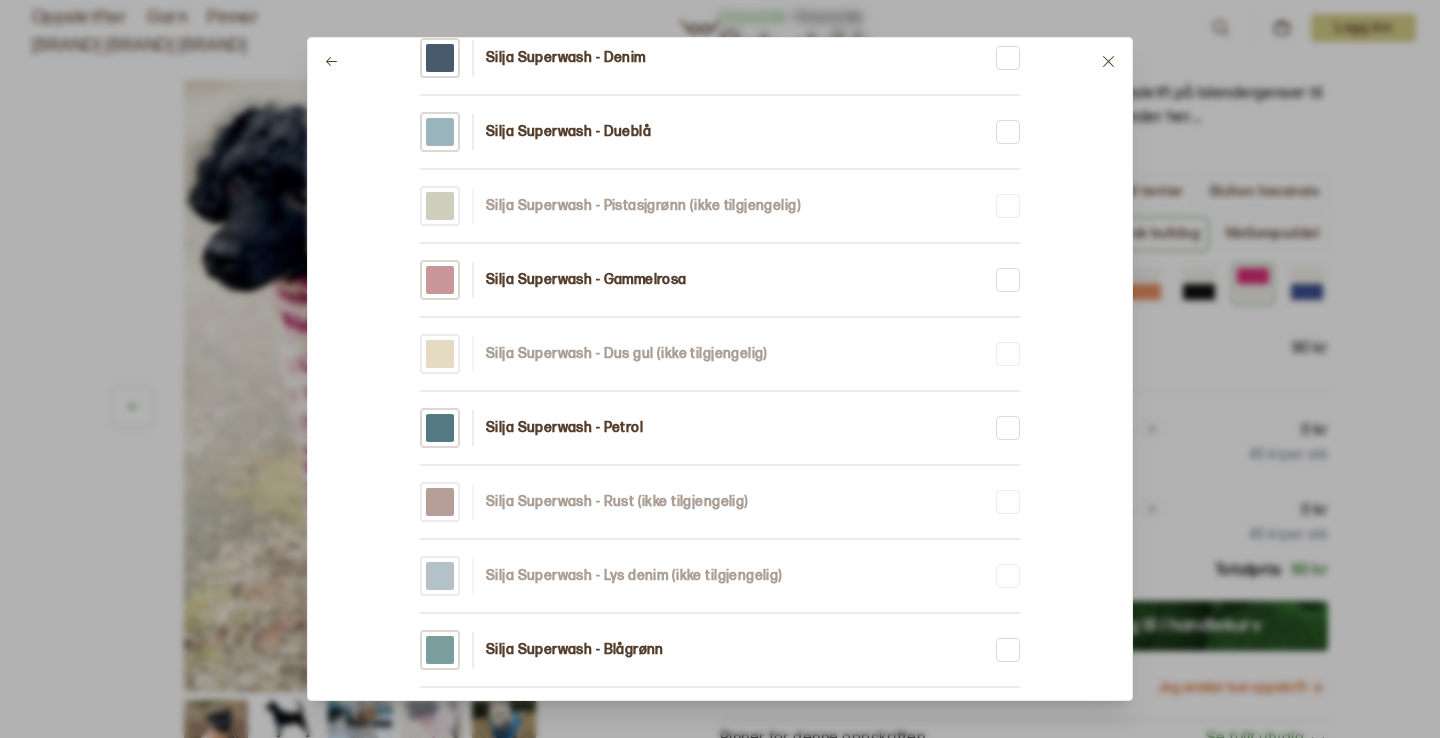 click 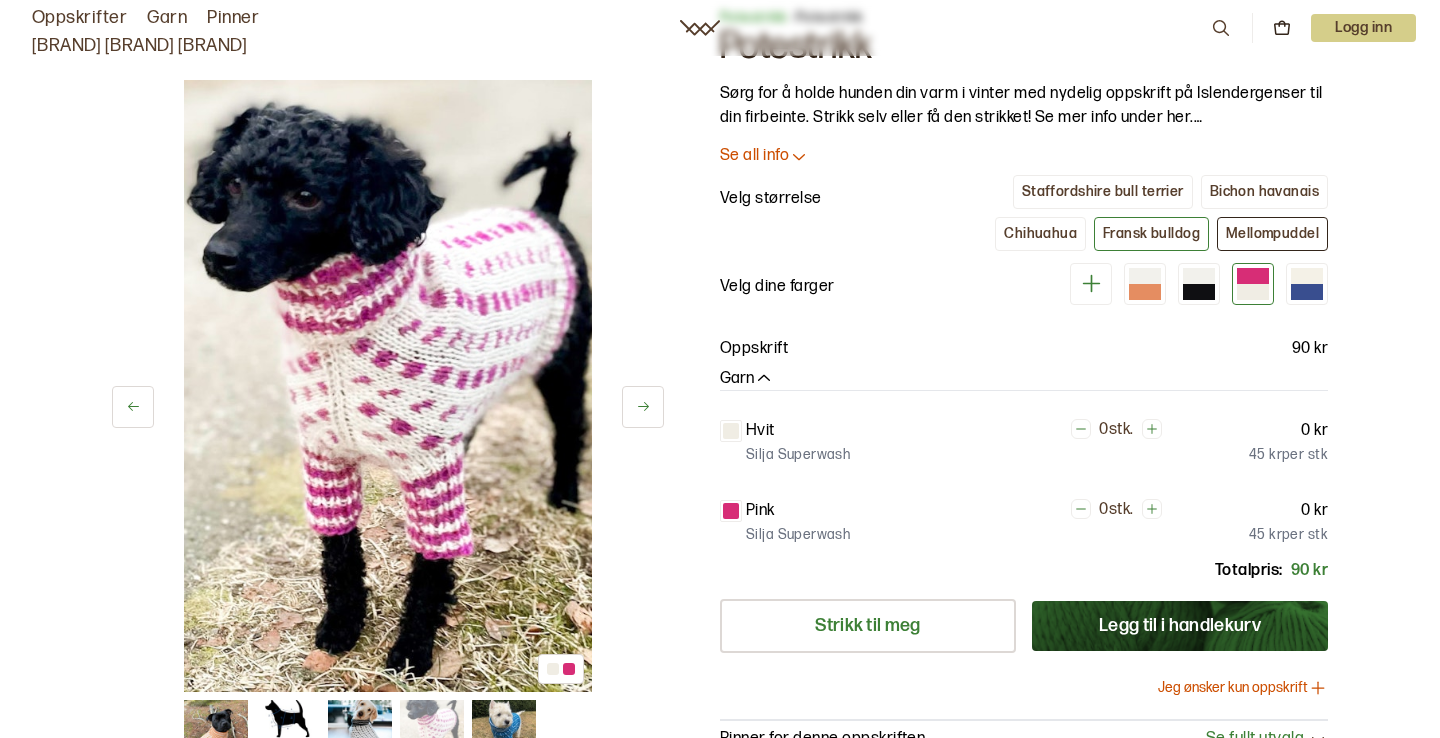 click on "[ANIMAL]" at bounding box center [1272, 234] 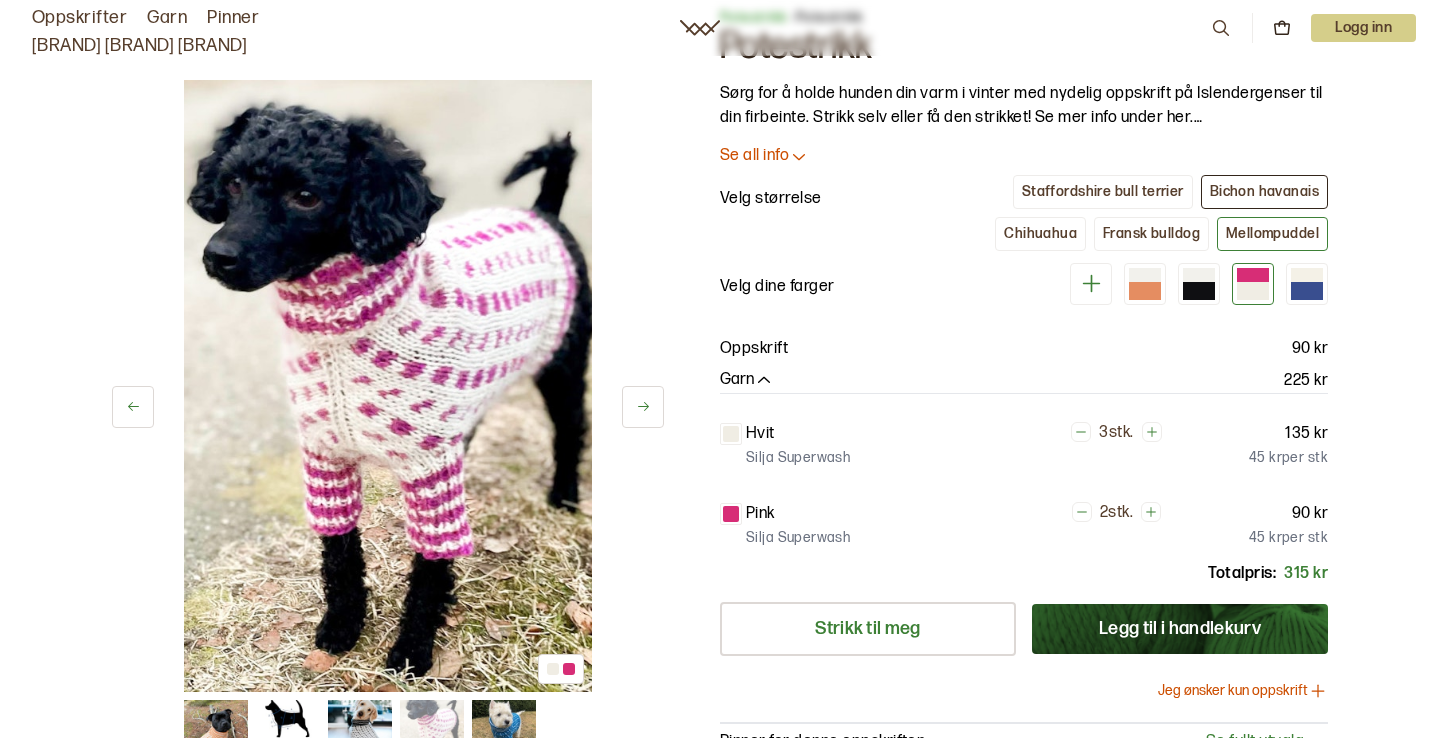 click on "Bichon havanais" at bounding box center (1264, 192) 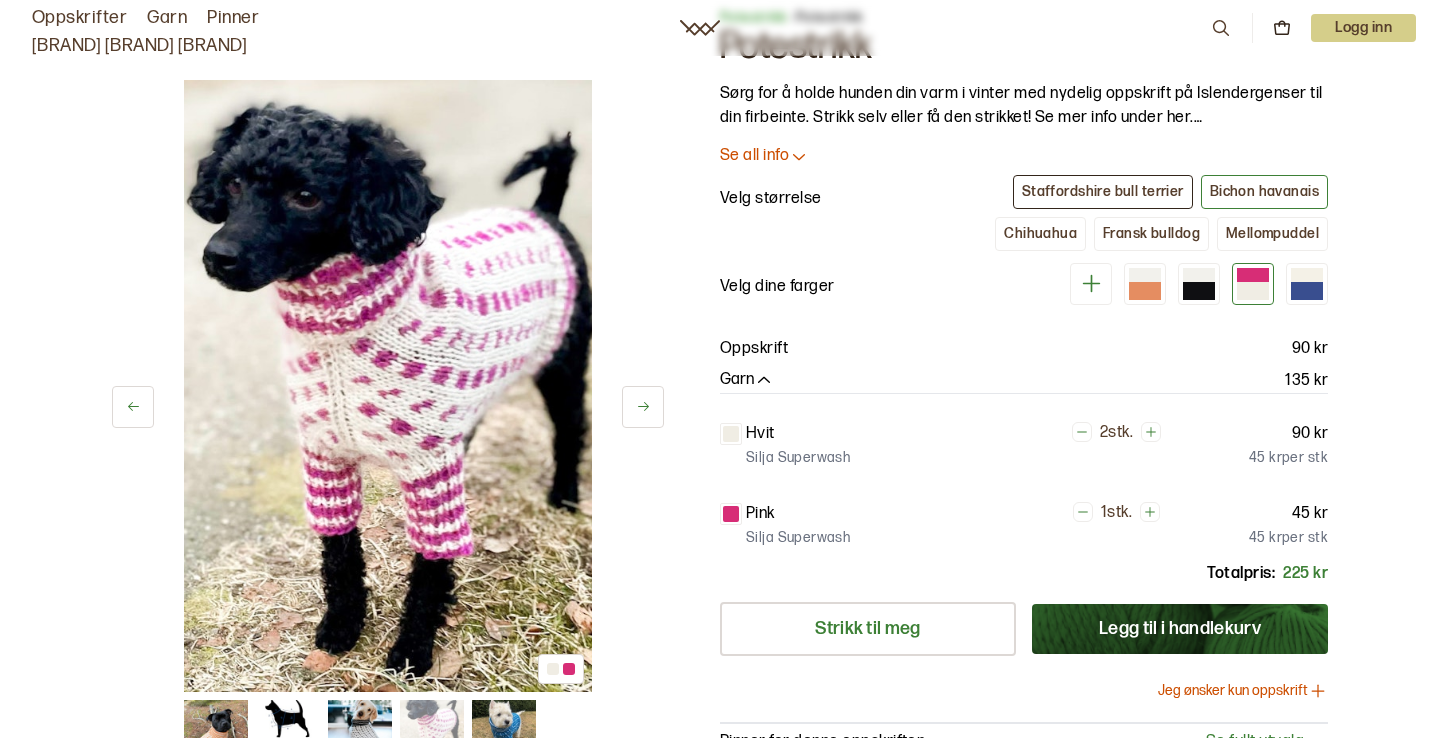click on "[FIRST] [LAST]" at bounding box center [1103, 192] 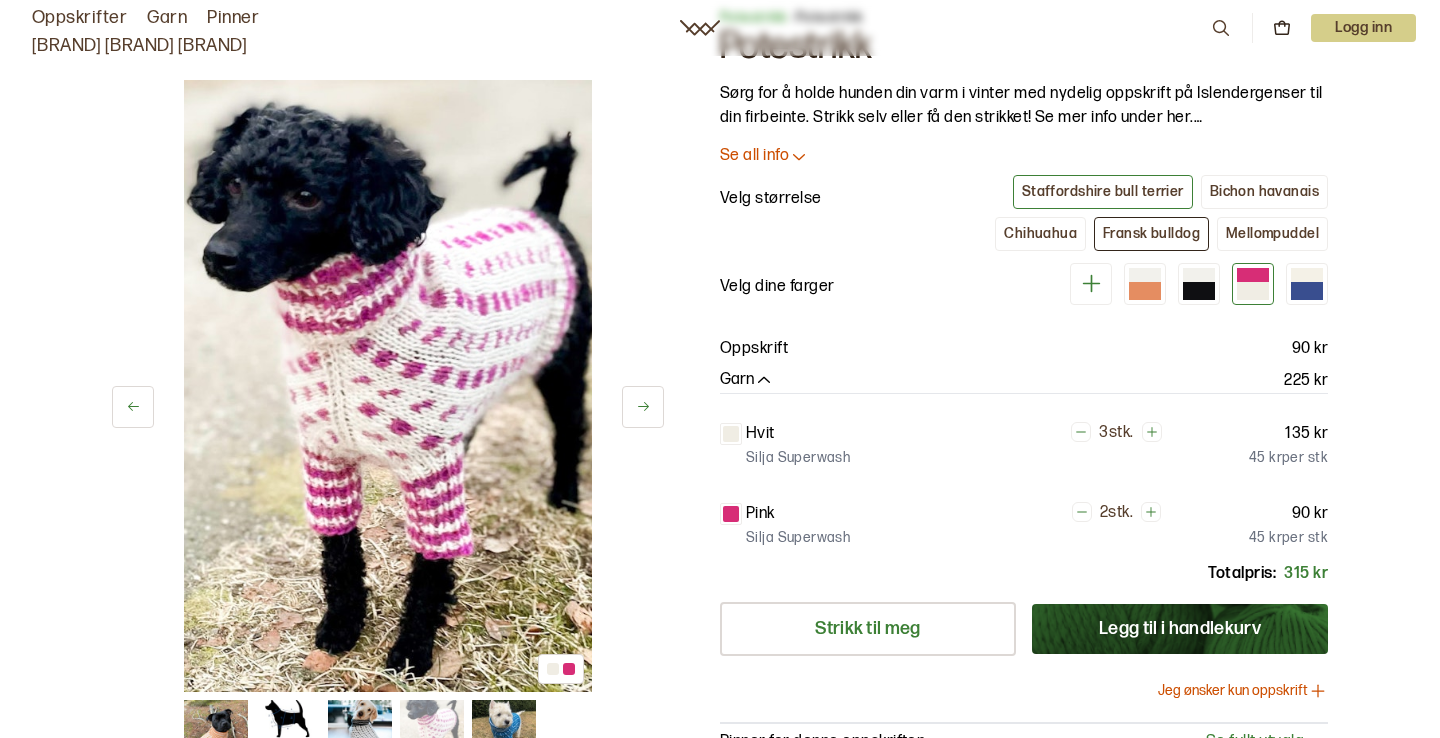 click on "Fransk bulldog" at bounding box center [1151, 234] 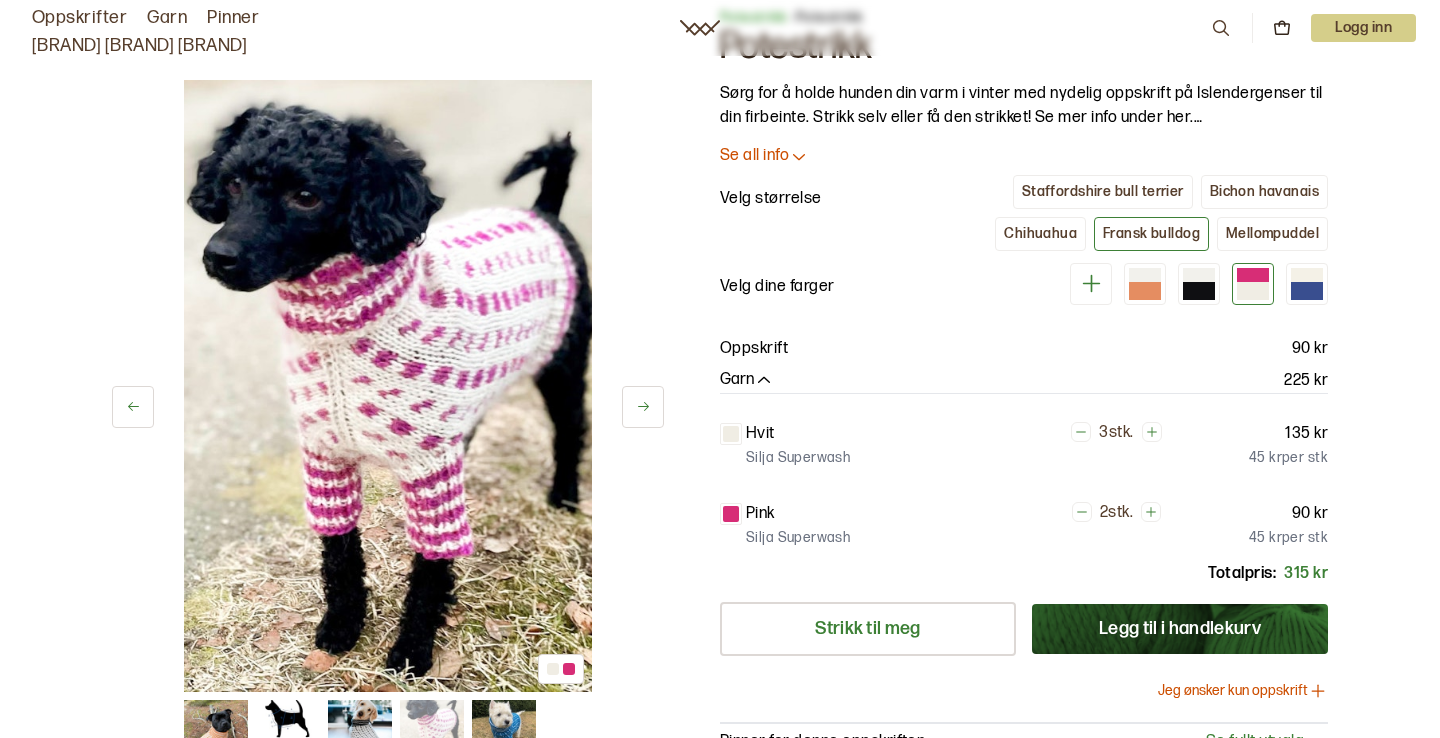 click at bounding box center (731, 514) 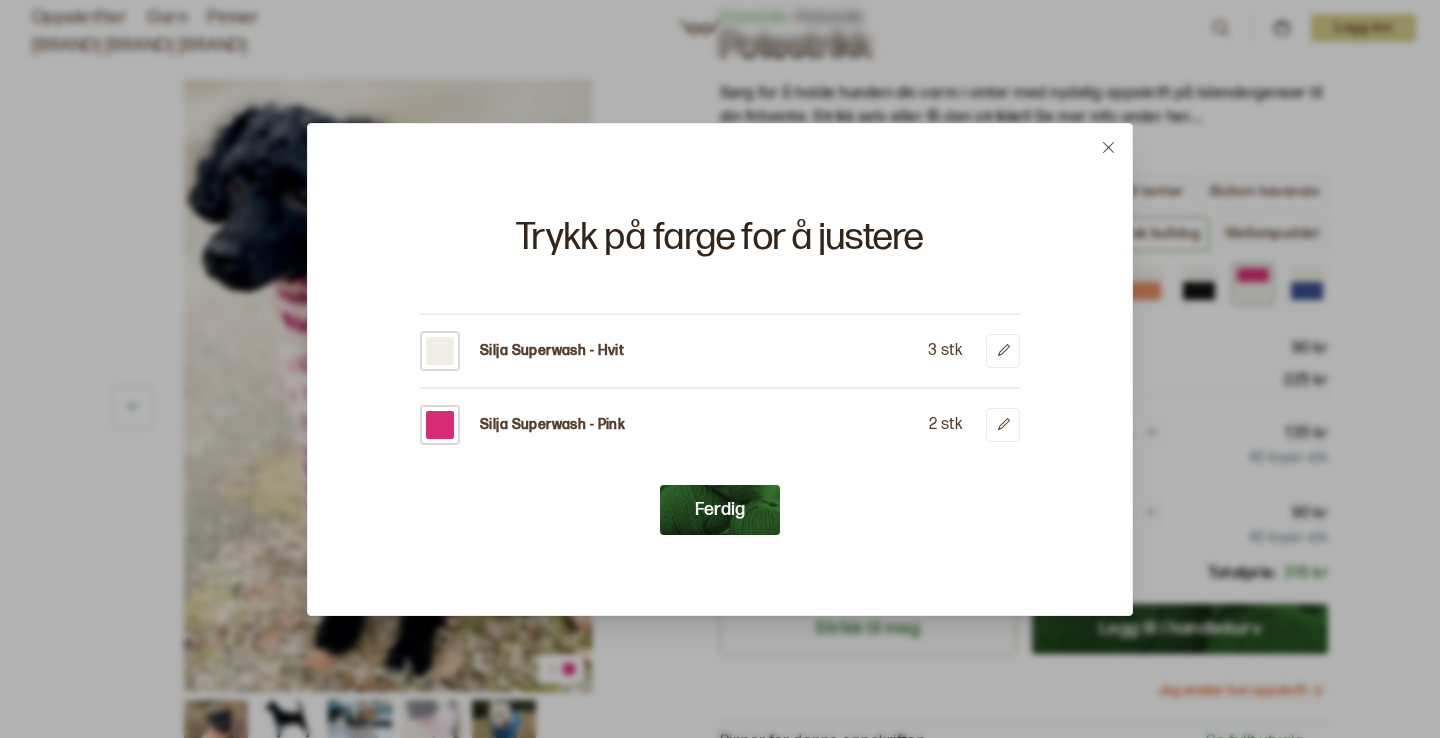 click on "Silja Superwash - Pink" at bounding box center [552, 425] 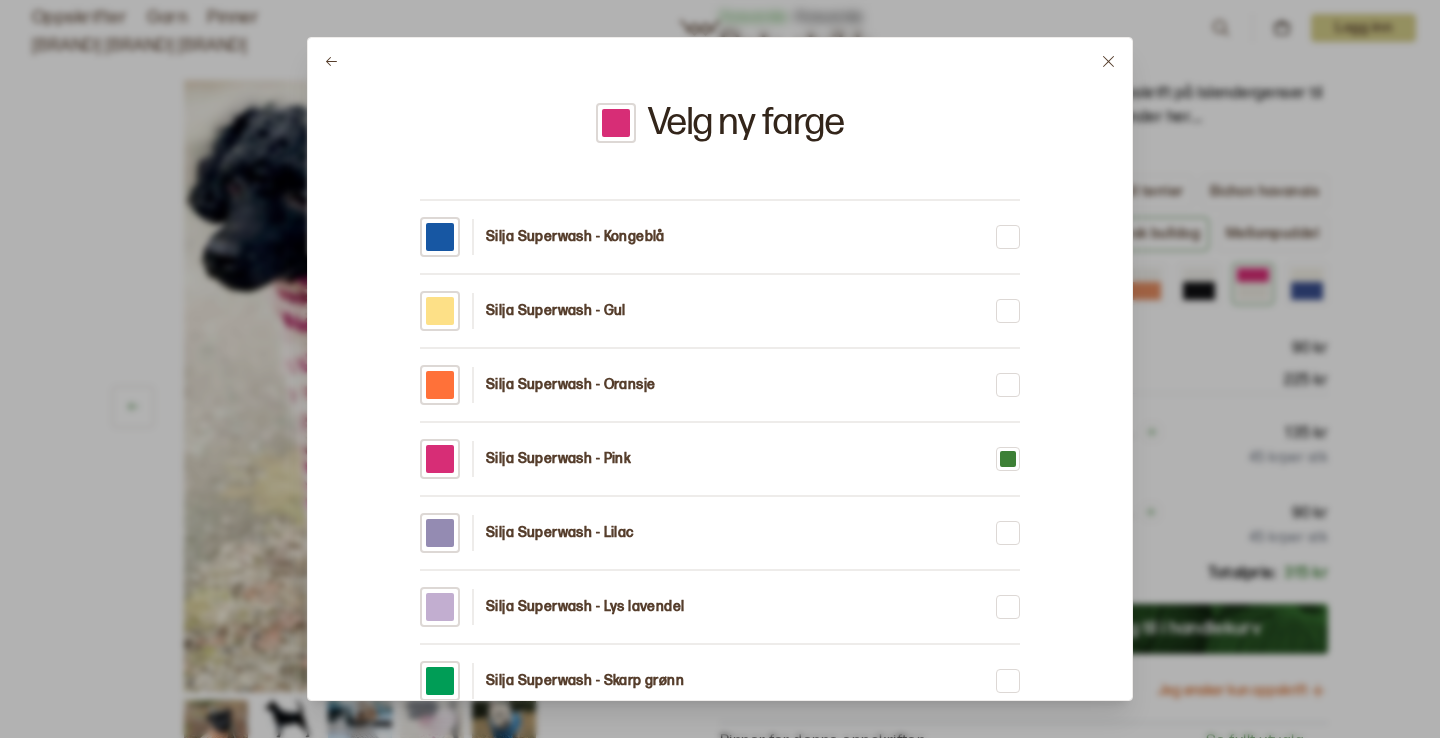 scroll, scrollTop: 0, scrollLeft: 0, axis: both 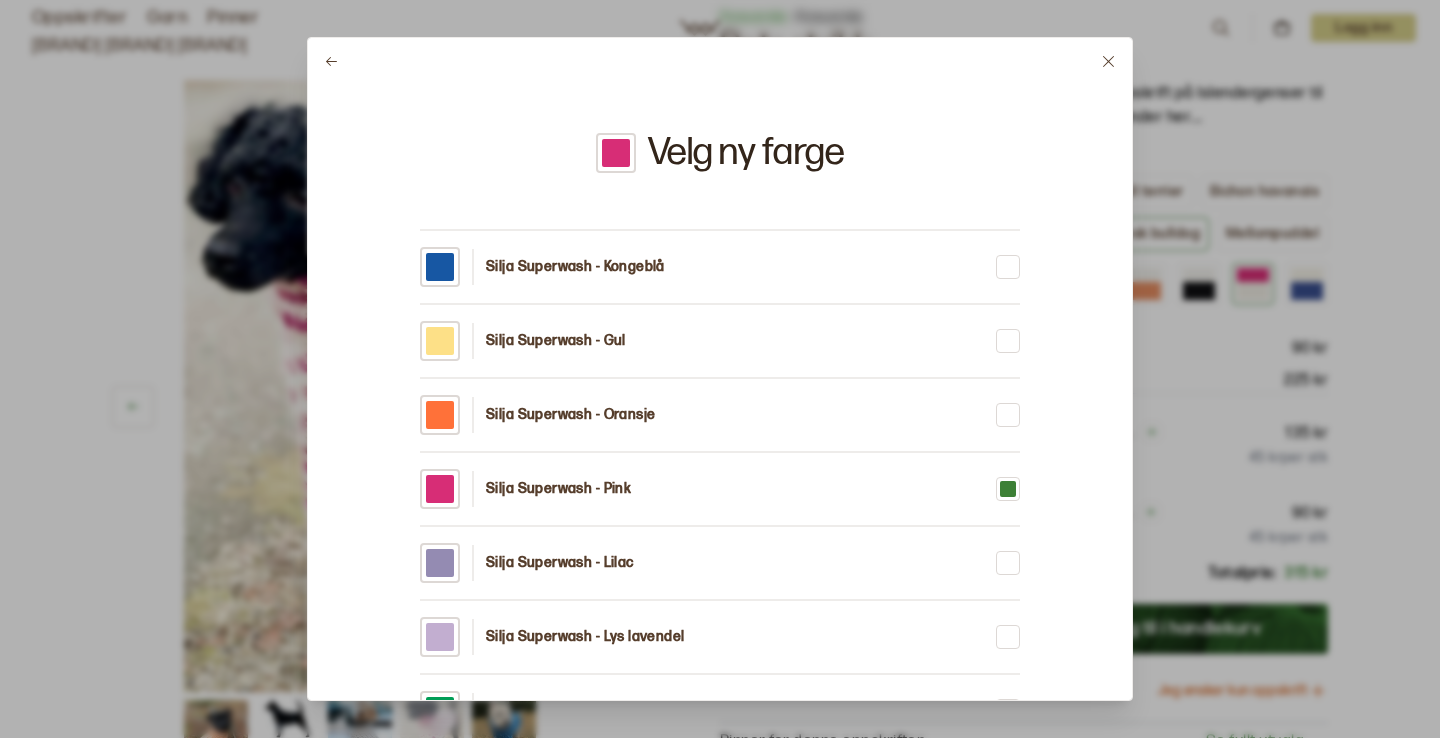 click on "Silja Superwash - Oransje" at bounding box center [571, 415] 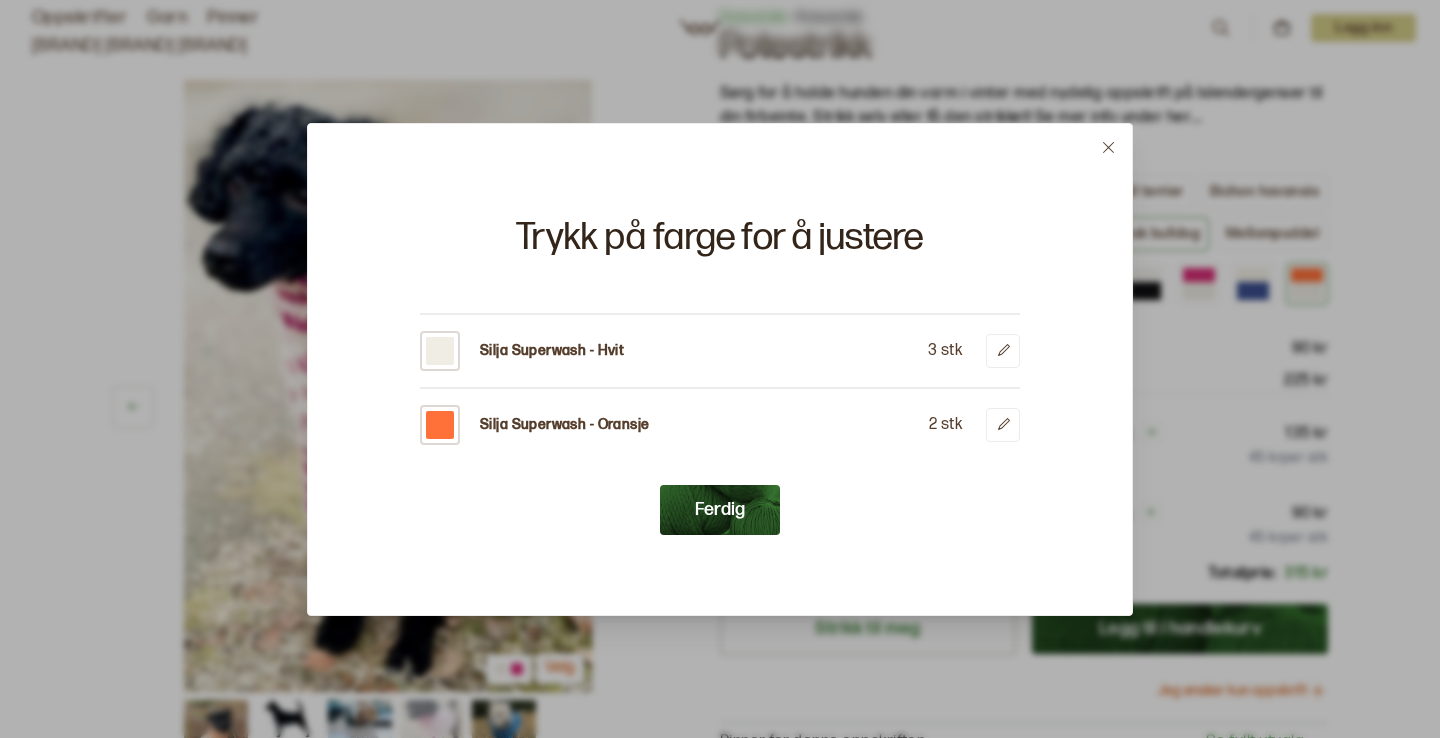 click on "Ferdig" at bounding box center (720, 510) 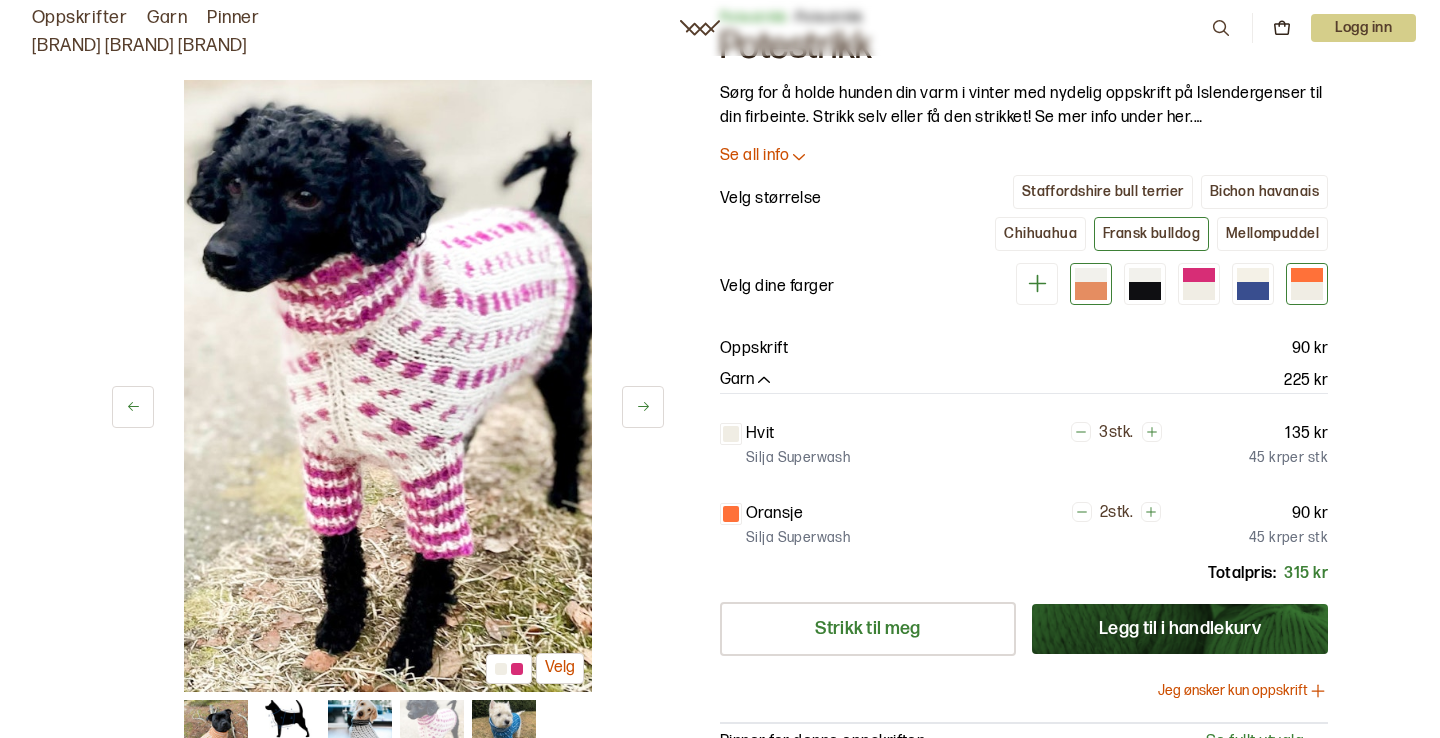 click at bounding box center (1091, 291) 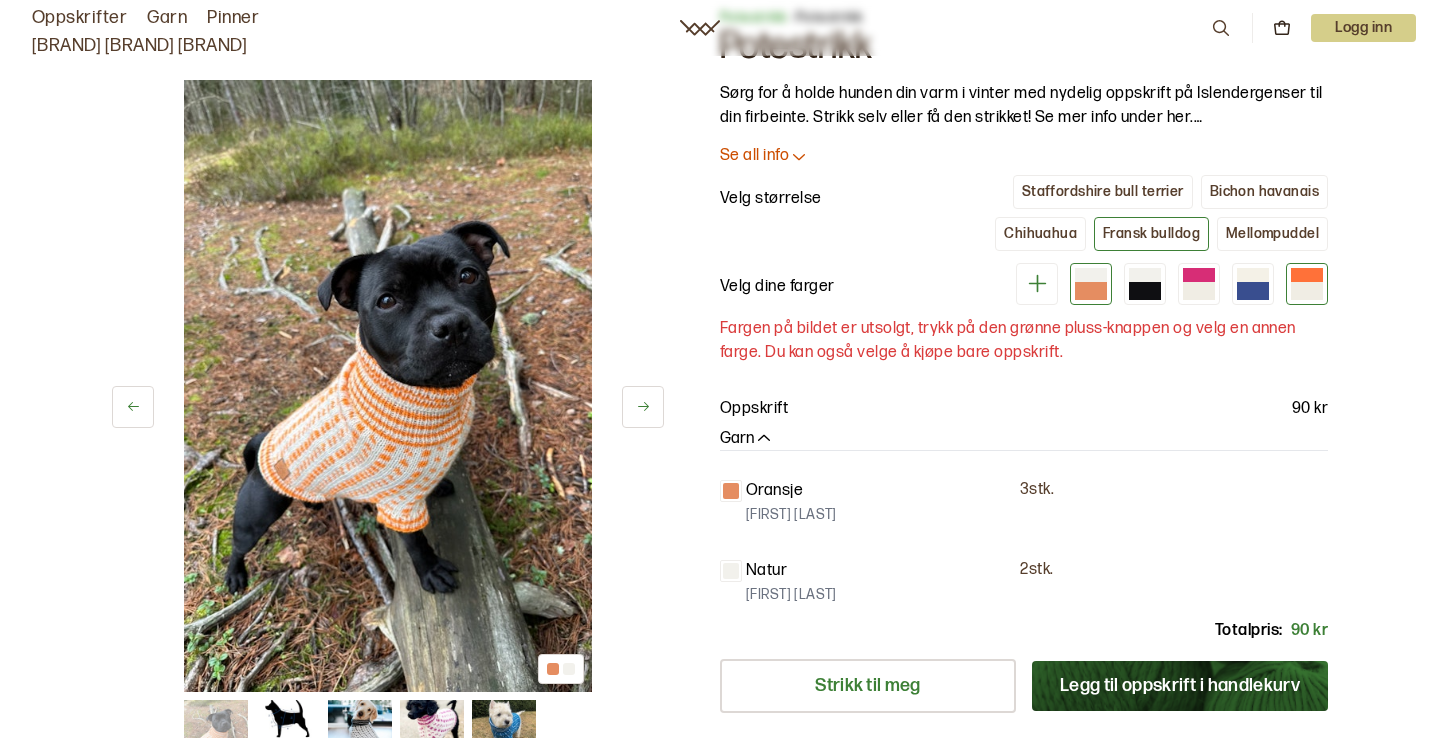 click at bounding box center [1307, 275] 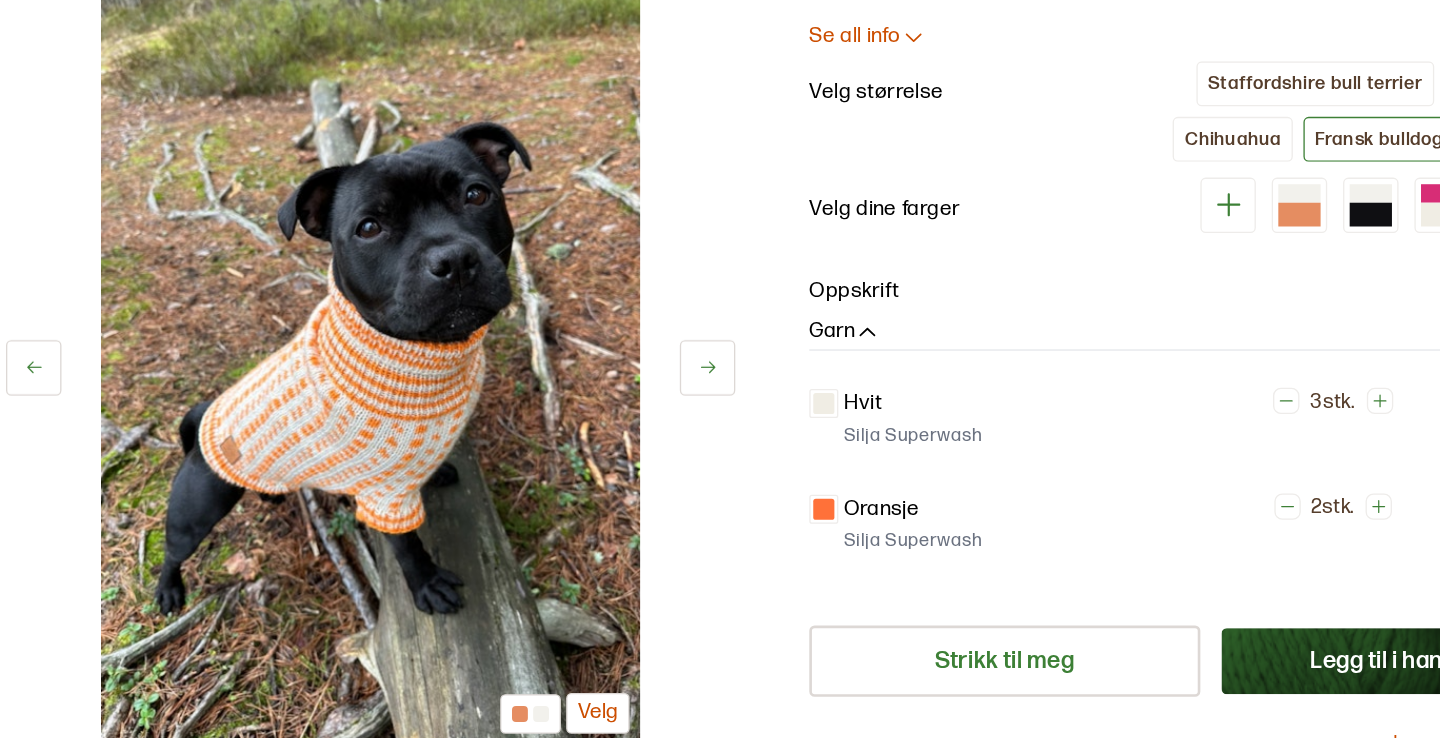 scroll, scrollTop: 72, scrollLeft: 0, axis: vertical 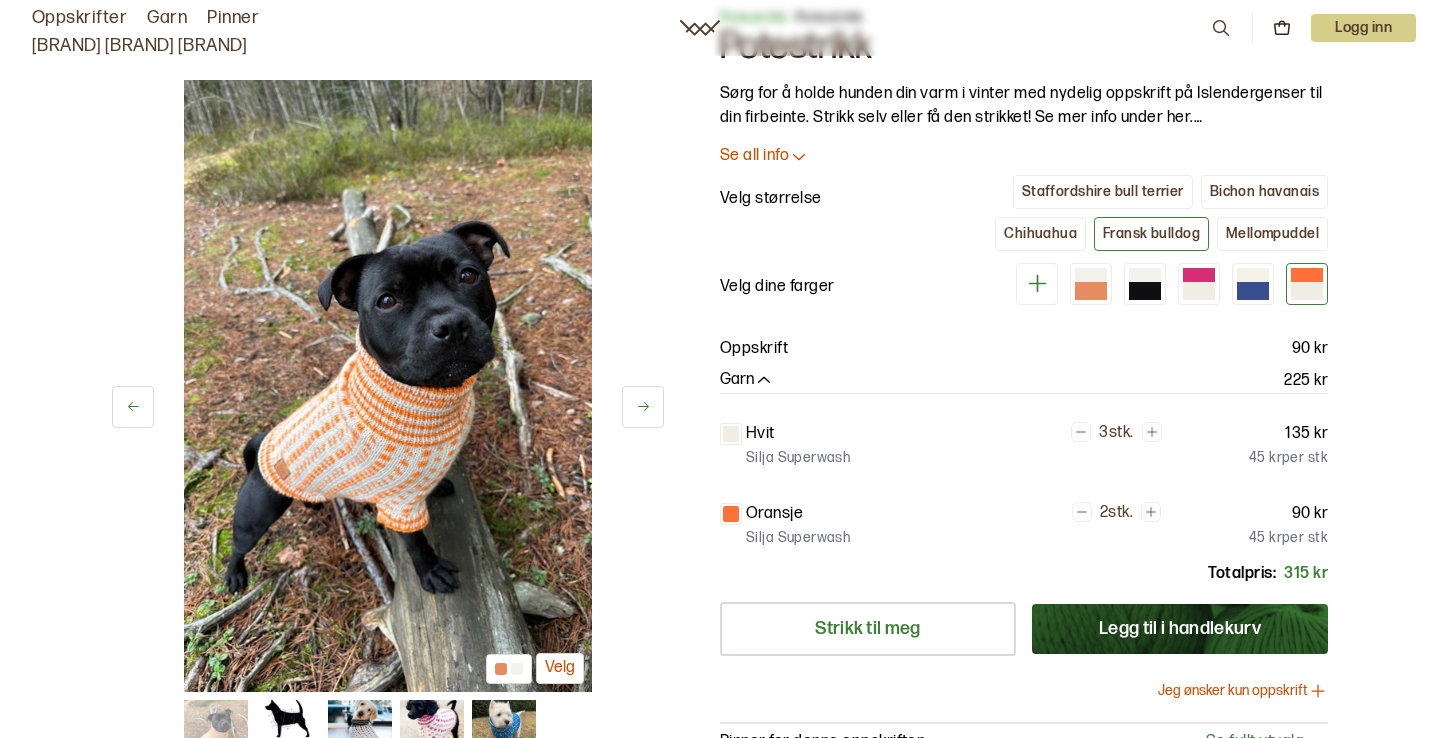 click on "1 av 5 Velg 1 av 5 Velg   Potestrikk   -  Potestrikk Potestrikk Sørg for å holde hunden din varm i vinter med nydelig oppskrift på Islendergenser til din firbeinte. Strikk selv eller få den strikket! Se mer info under her. Denne oppskriften passer til Stafforshire Bull Terrier, og andre små hunder.  Vi strikker til alle størrelser hunder og har følgende priser: 750 kr for toy hund (chihuahua, pomeranian-størrelse)  1200 for liten hund (beagle, fransk bulldog) 1500 for medium hund (Border Collie, Engelsk Bulldog) 2000 for stor hund (Labrador Retriever, Golden Retriever) 2500 for kjempestor hund (Great Dane, Saint Bernard) Prisene inkluderer frakt og garnet som ligger i oppskriften her. Dersom du ønsker annet garn vil det påvirke prisen. Avtal med din strikker, som ordner alt det praktiske, mens du går tur med hunden.   Lykke til, enten du strikker selv eller bestiller ferdig antrekk, Woolit elsker hunder! Se all info Velg størrelse Staffordshire bull terrier Bichon havanais Chihuahua Fransk bulldog" at bounding box center [720, 476] 